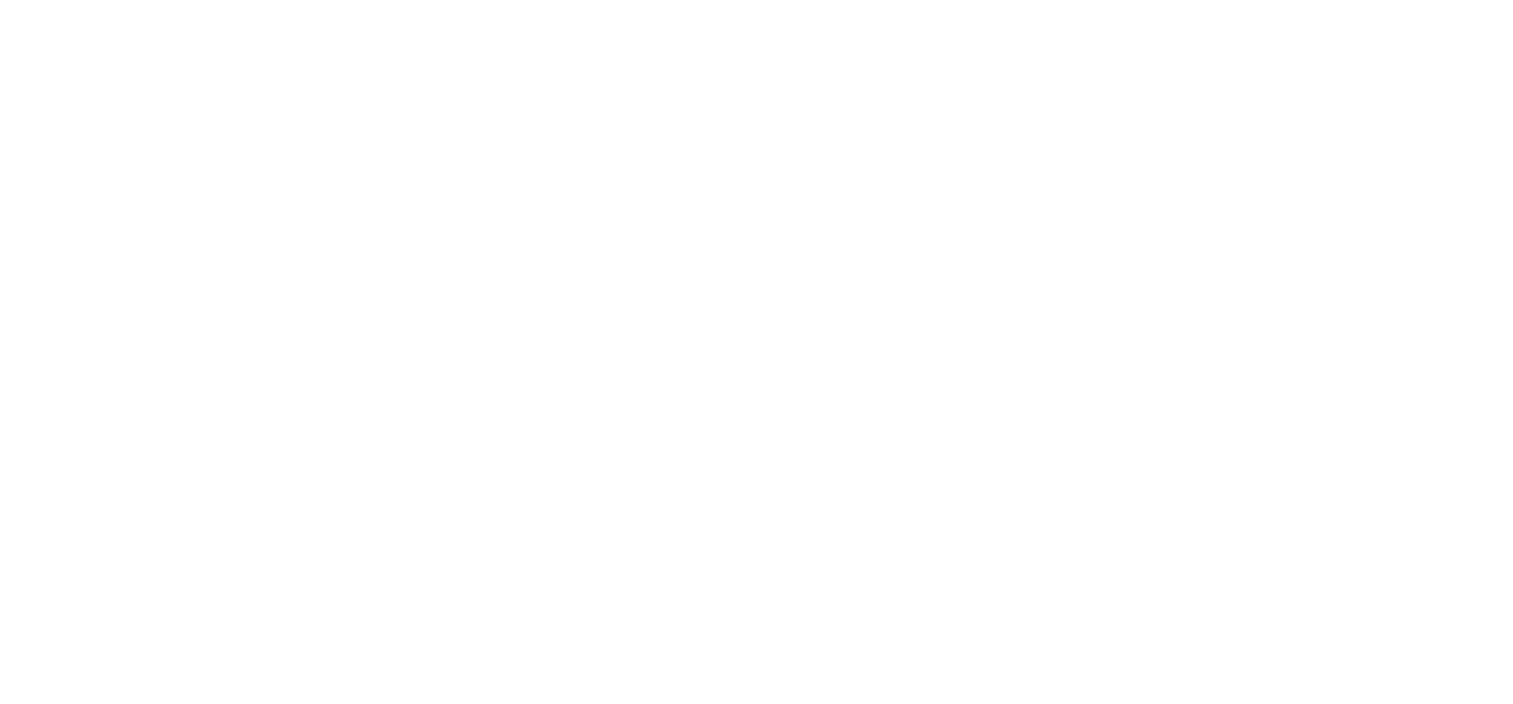 scroll, scrollTop: 0, scrollLeft: 0, axis: both 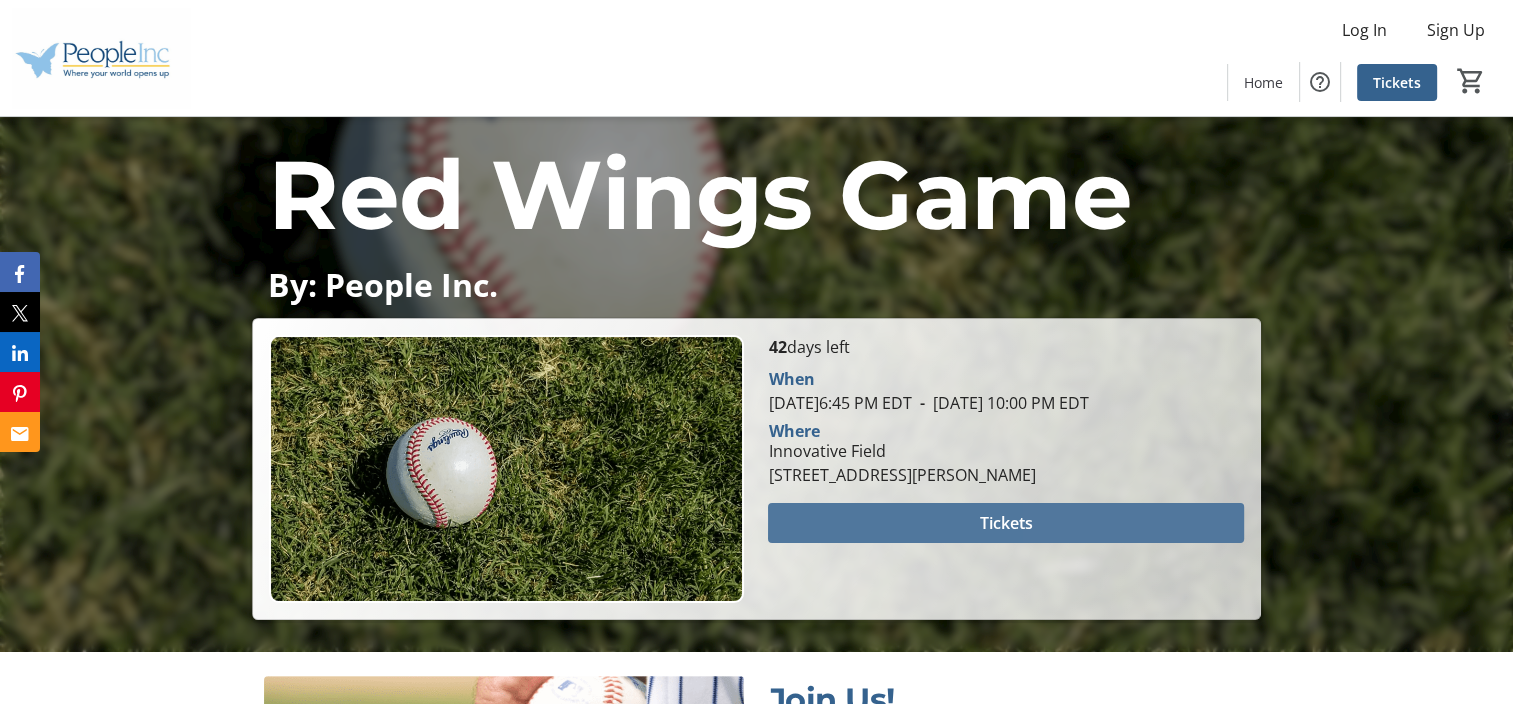 click at bounding box center [1005, 523] 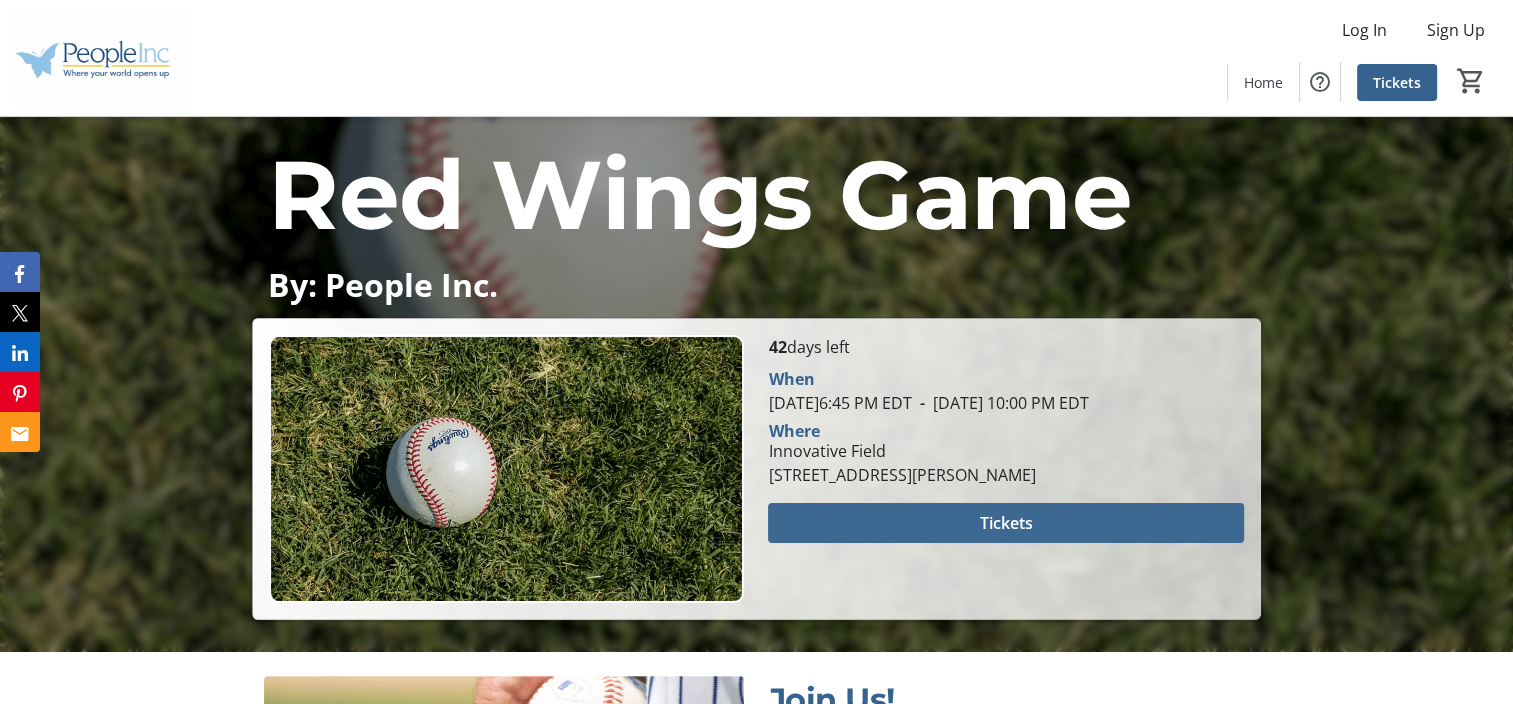 scroll, scrollTop: 0, scrollLeft: 0, axis: both 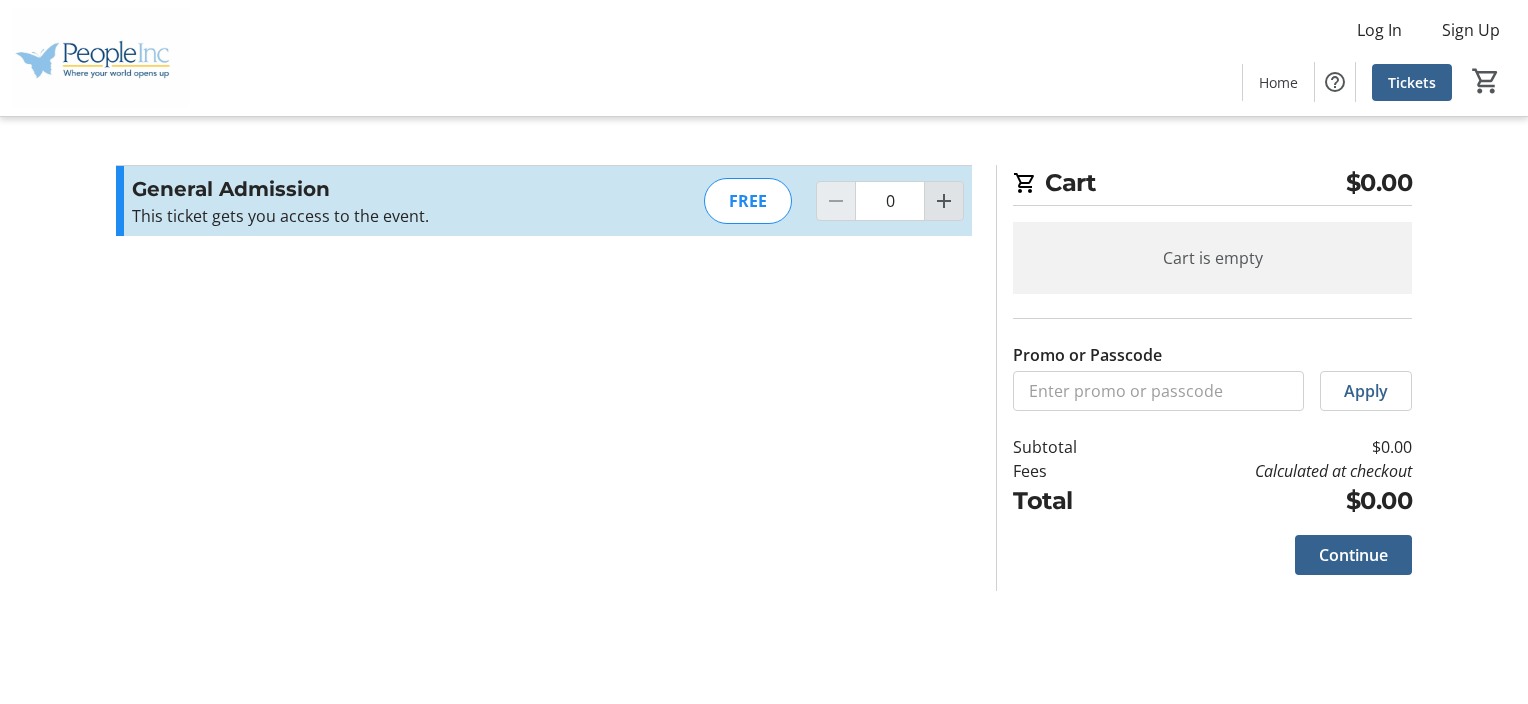 click 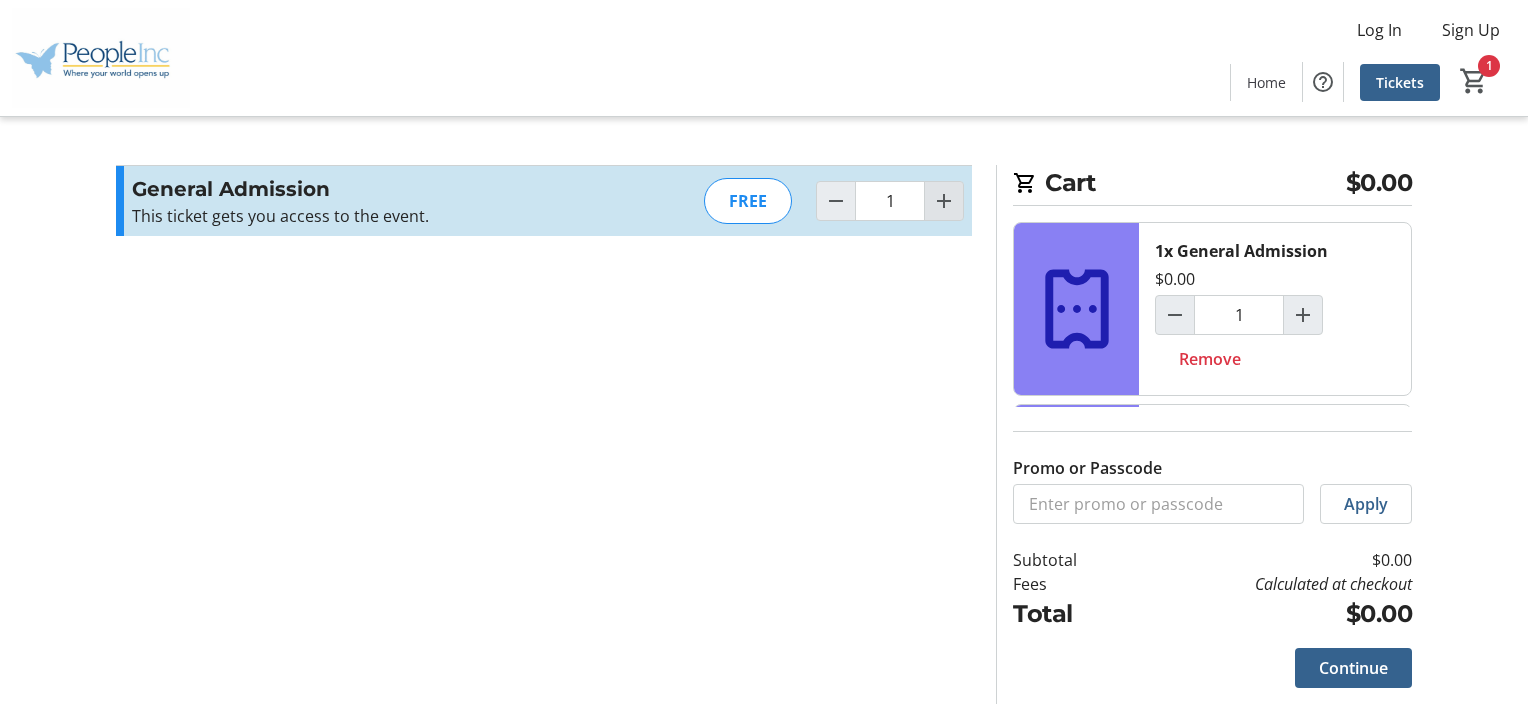click 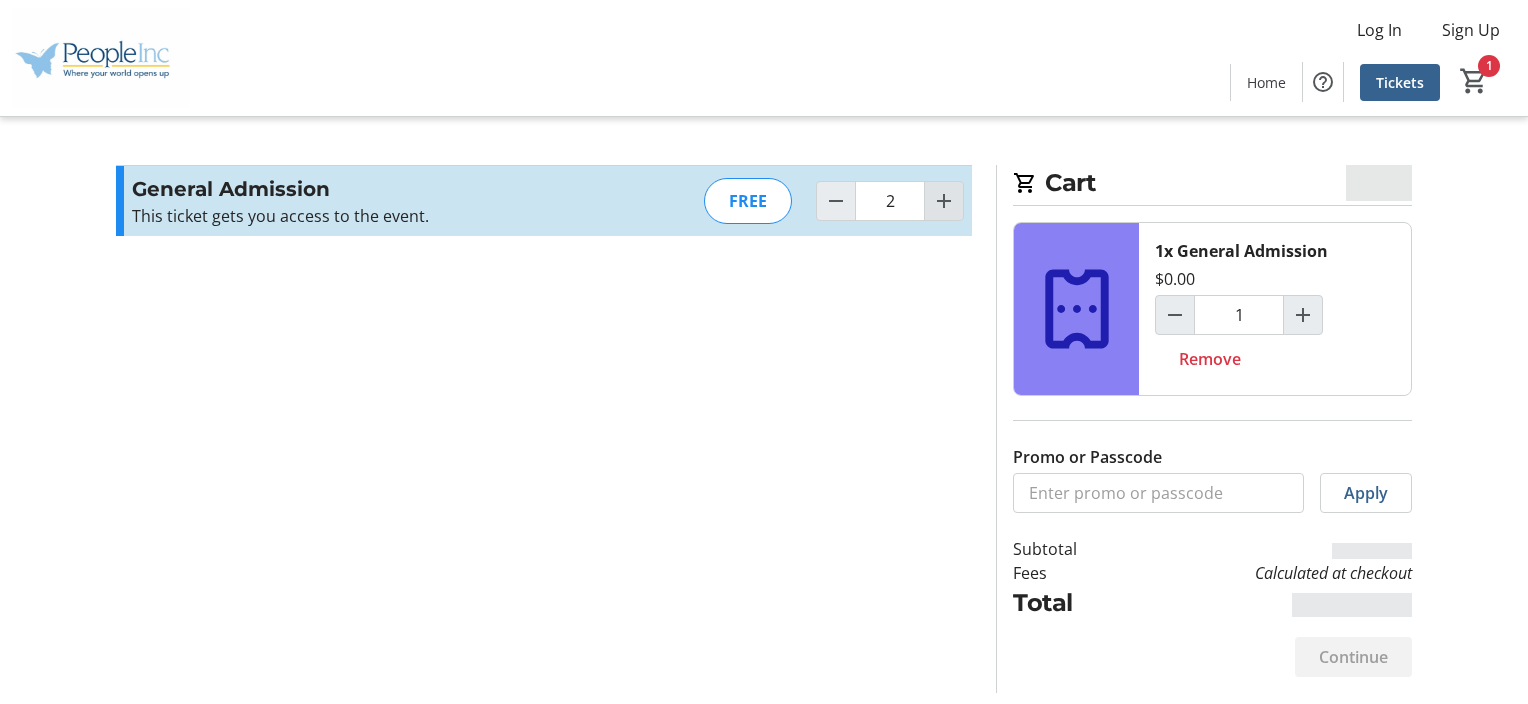 type on "2" 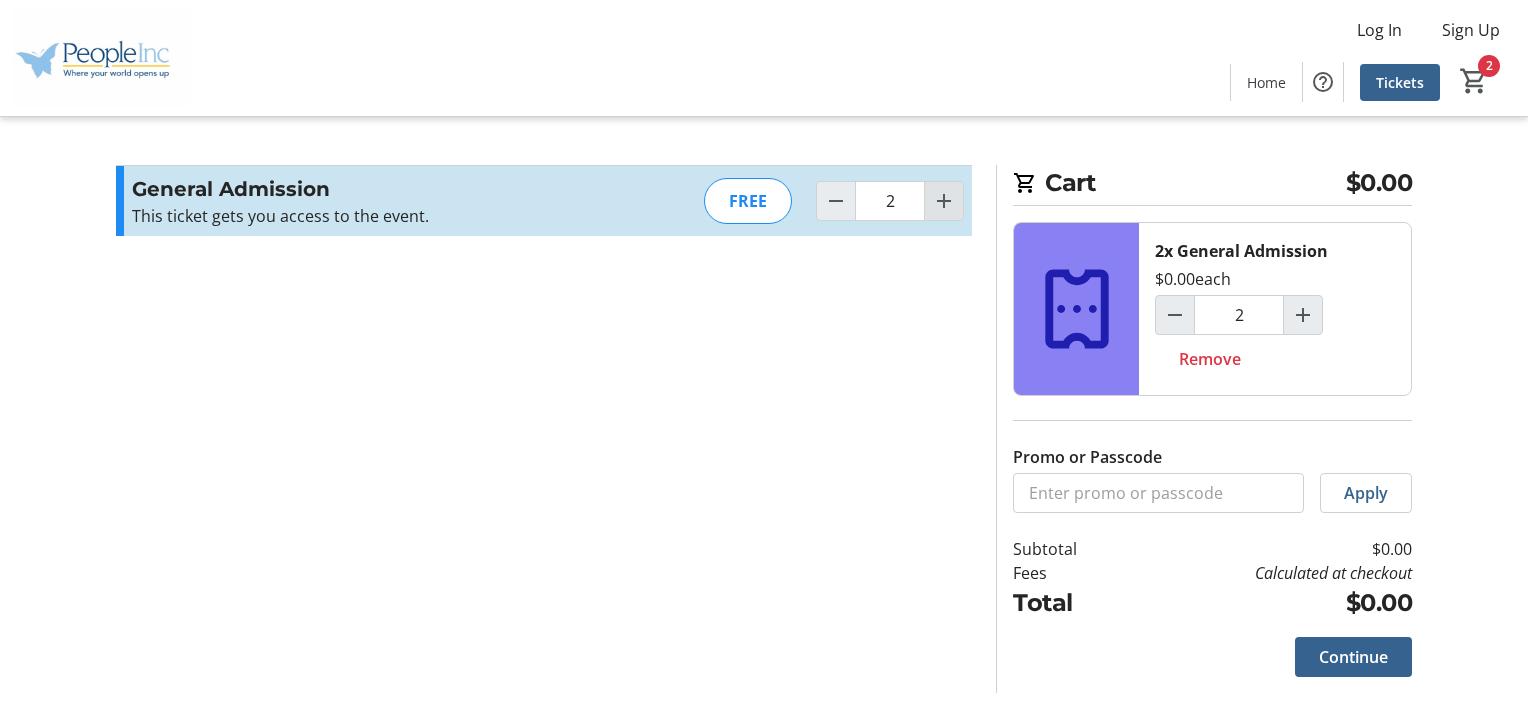 click 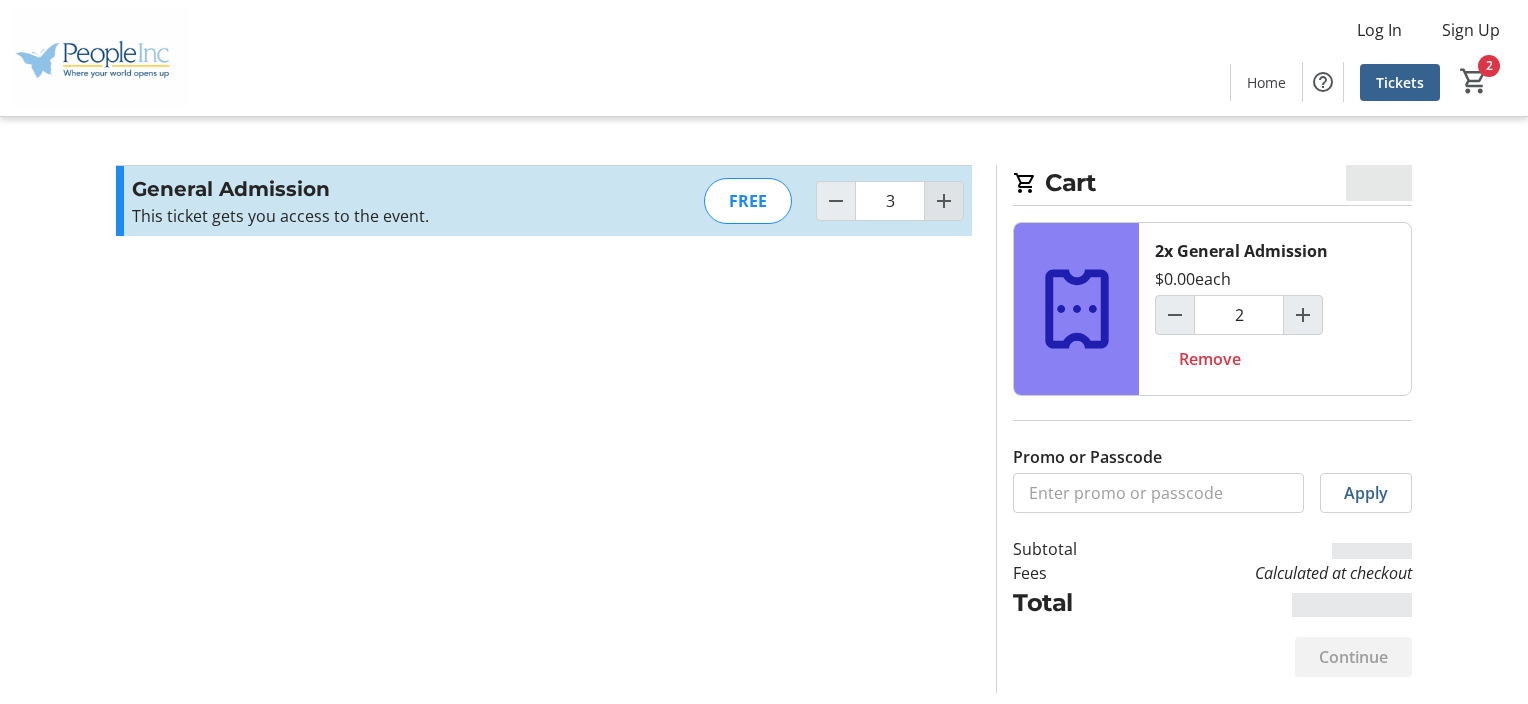 type on "3" 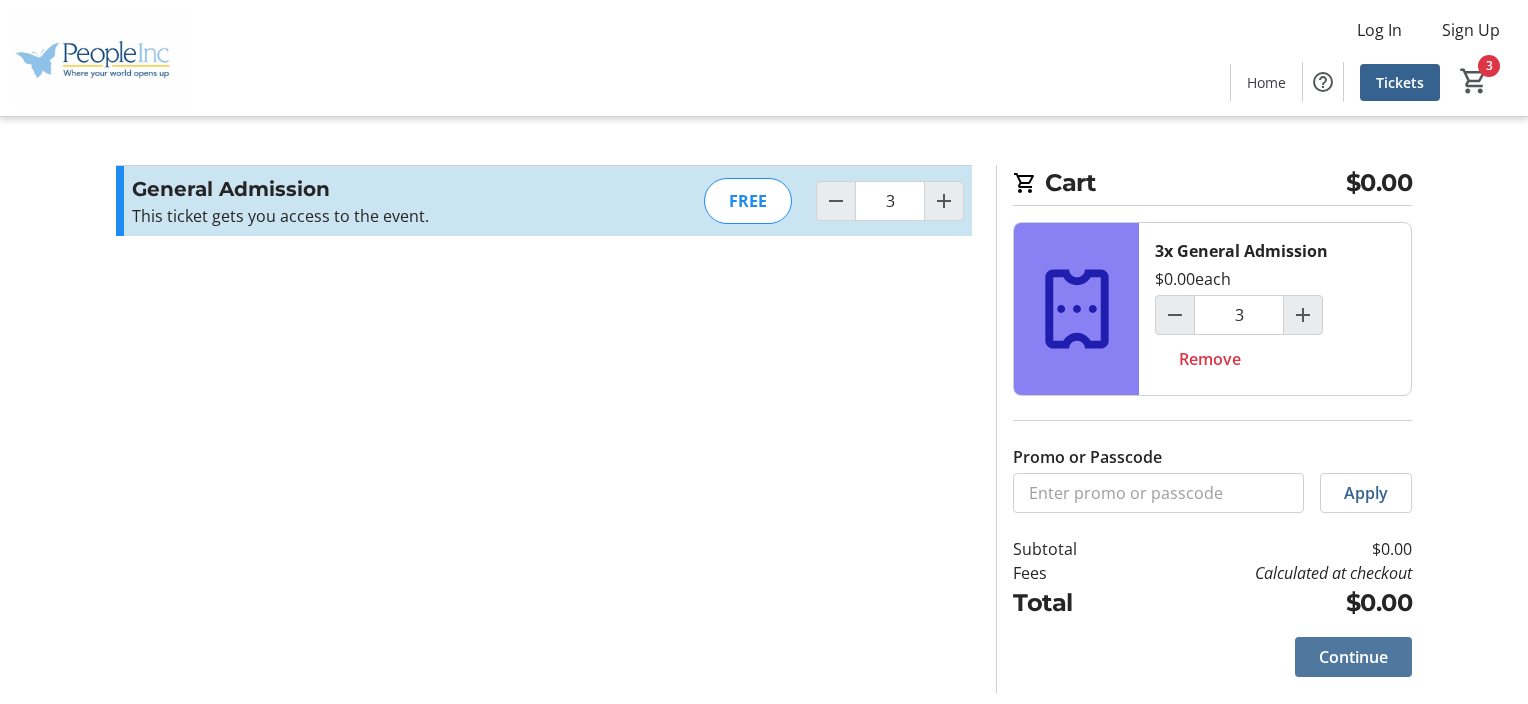 click on "Continue" 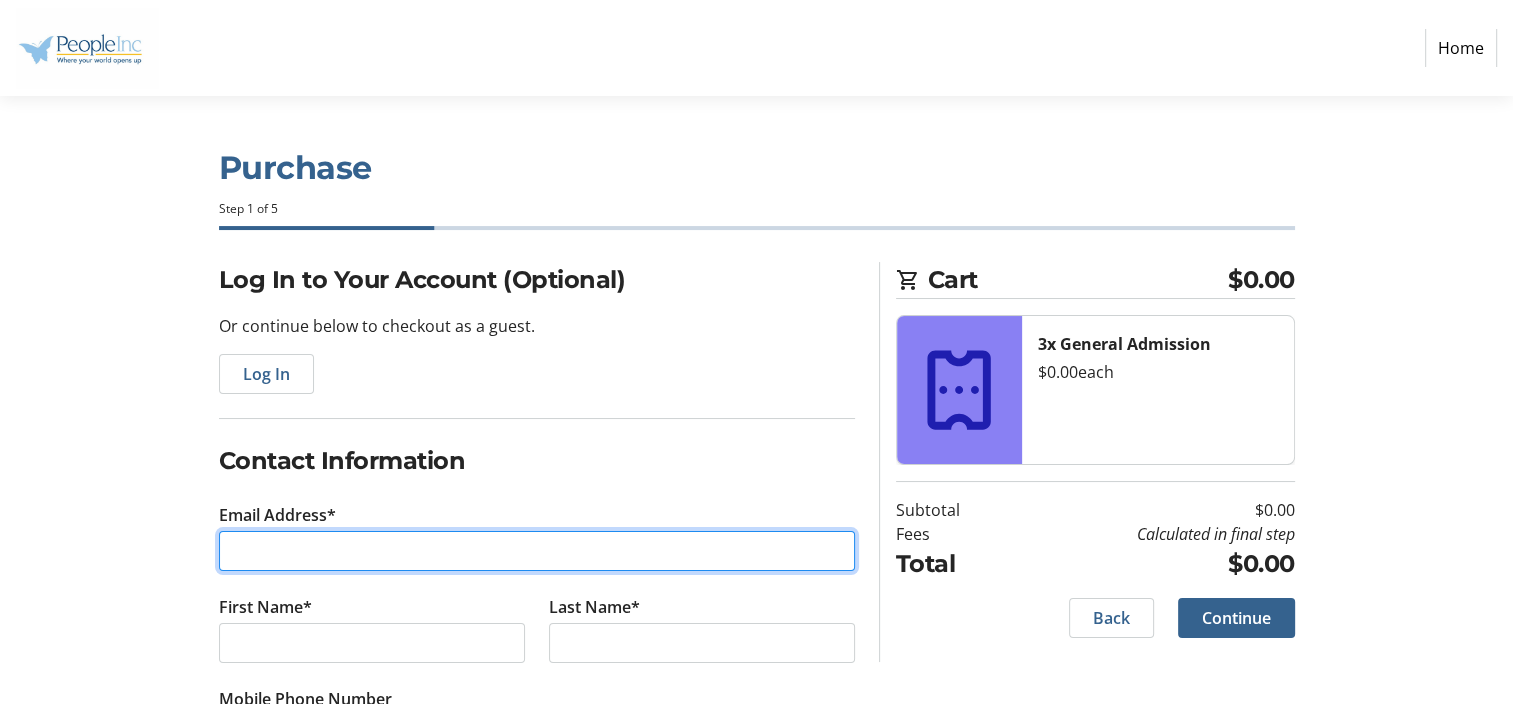 click on "Email Address*" at bounding box center (537, 551) 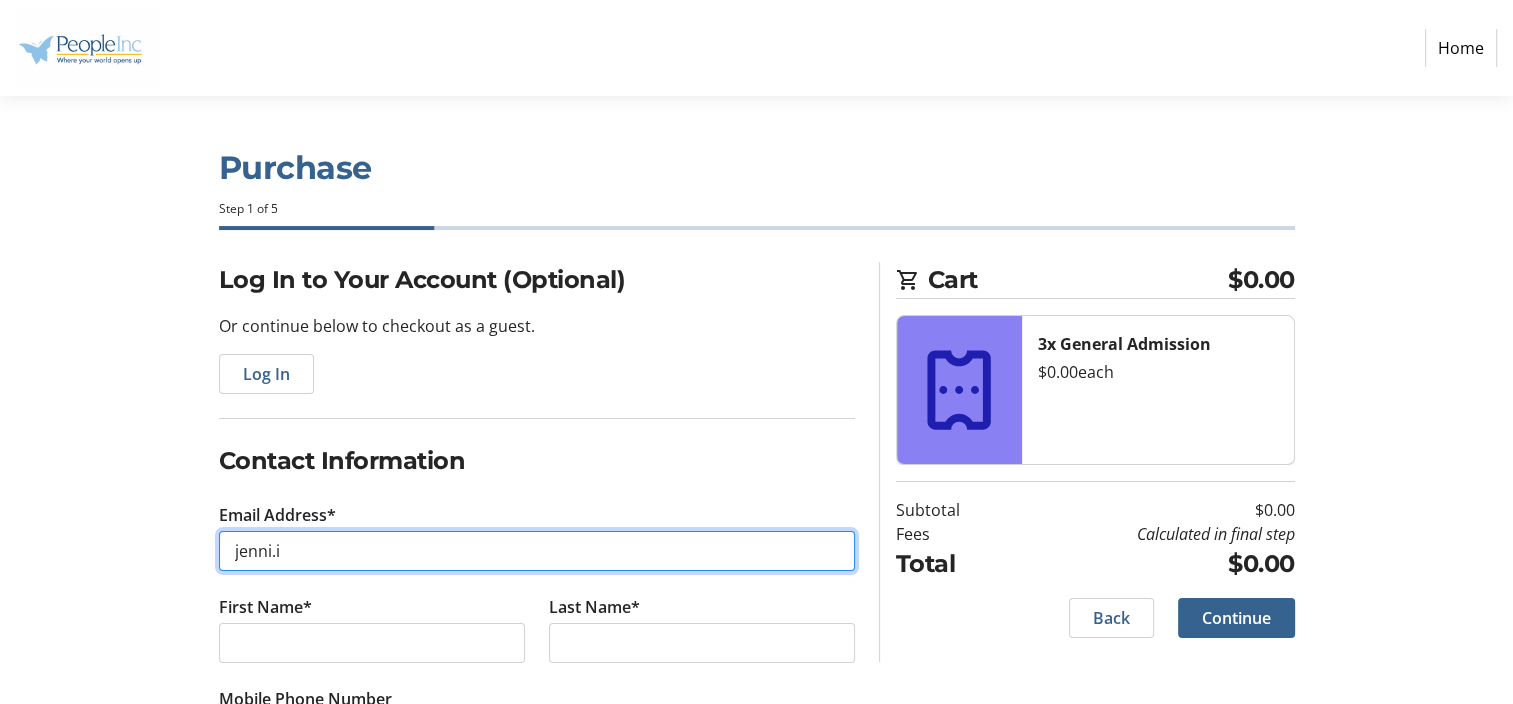 type on "[EMAIL_ADDRESS][DOMAIN_NAME]" 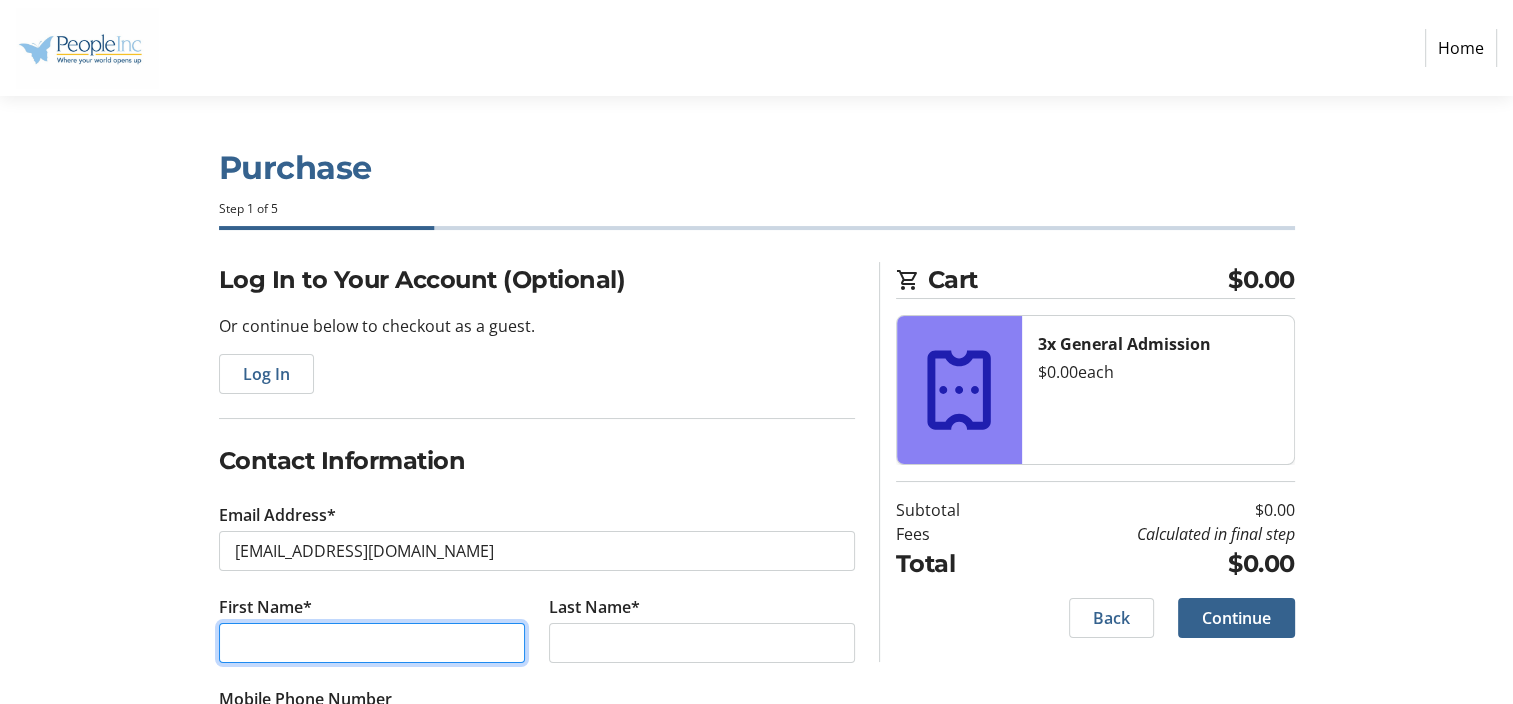 type on "Jenni" 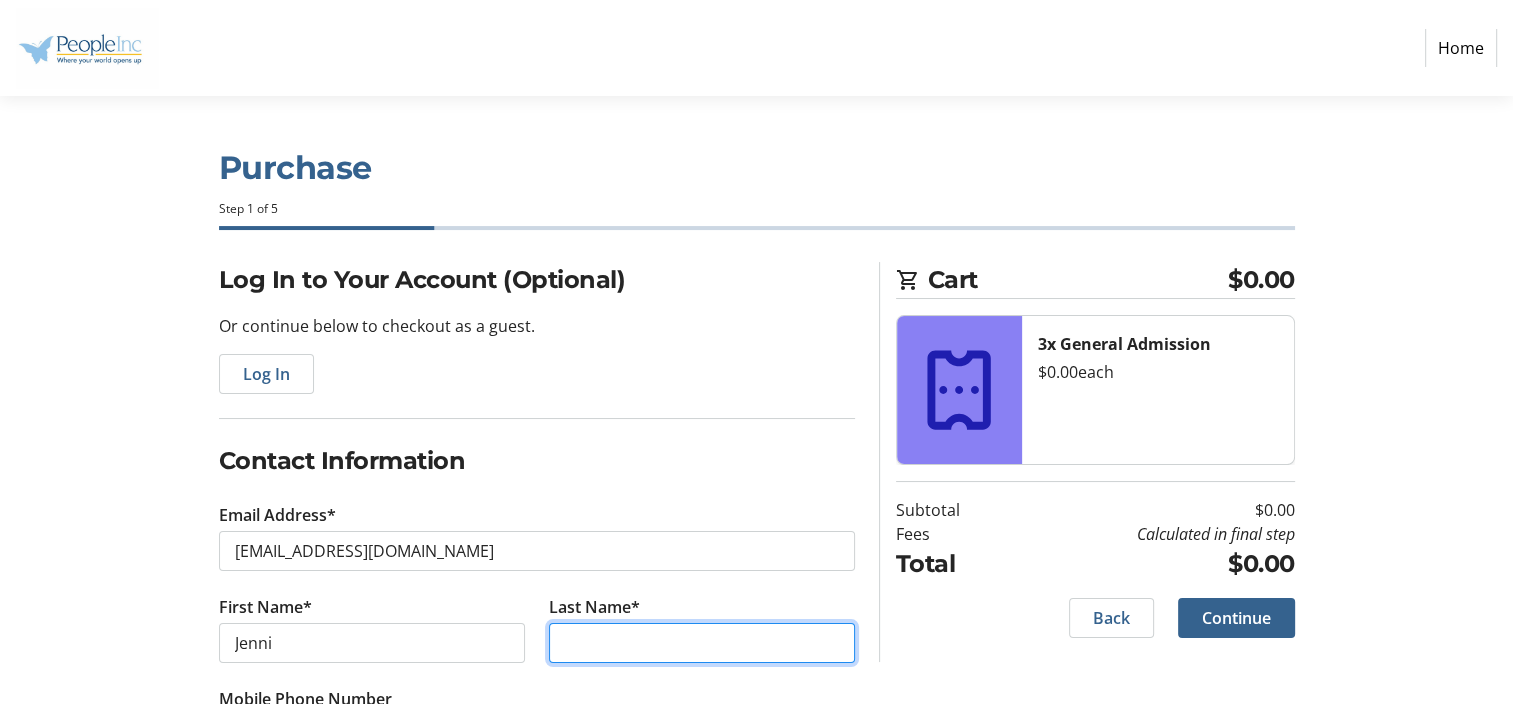 type on "[GEOGRAPHIC_DATA]" 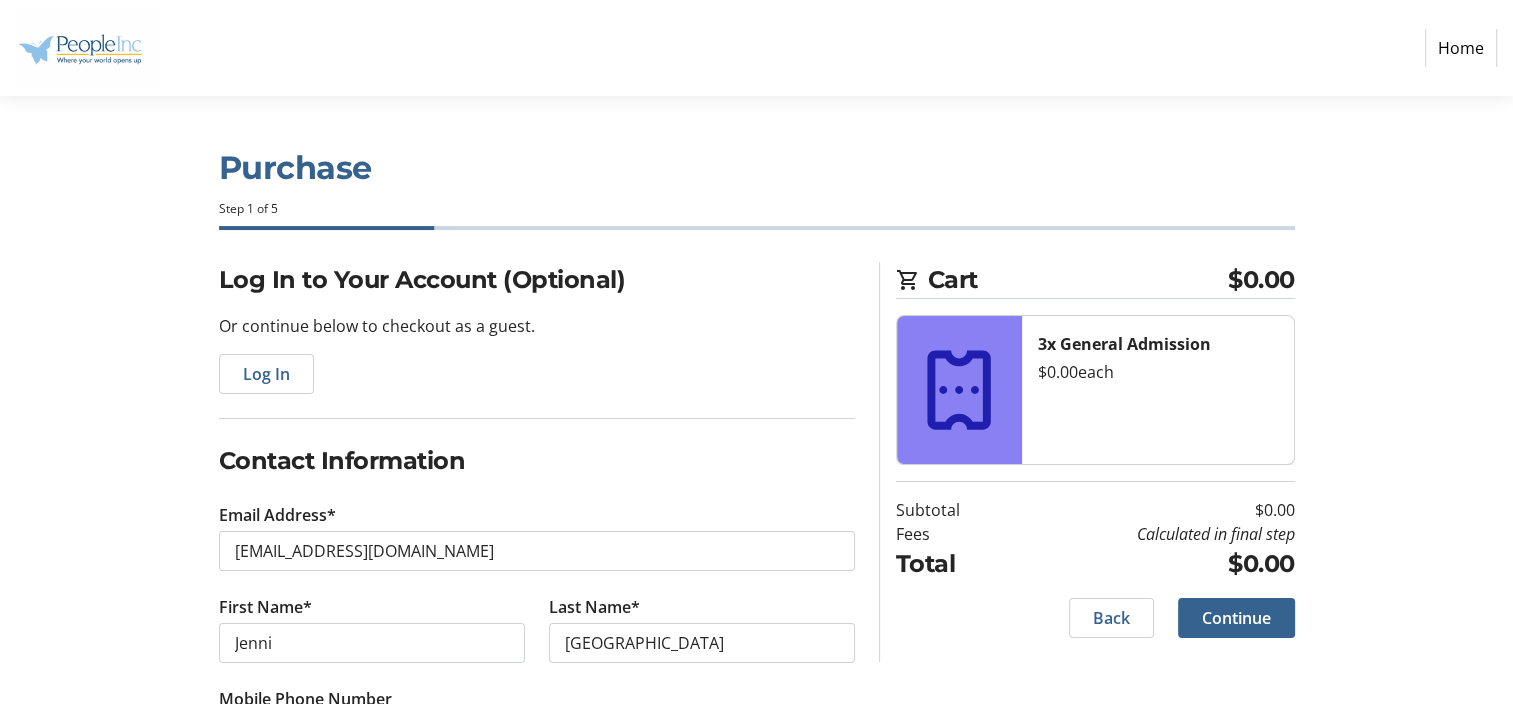 type on "[PHONE_NUMBER]" 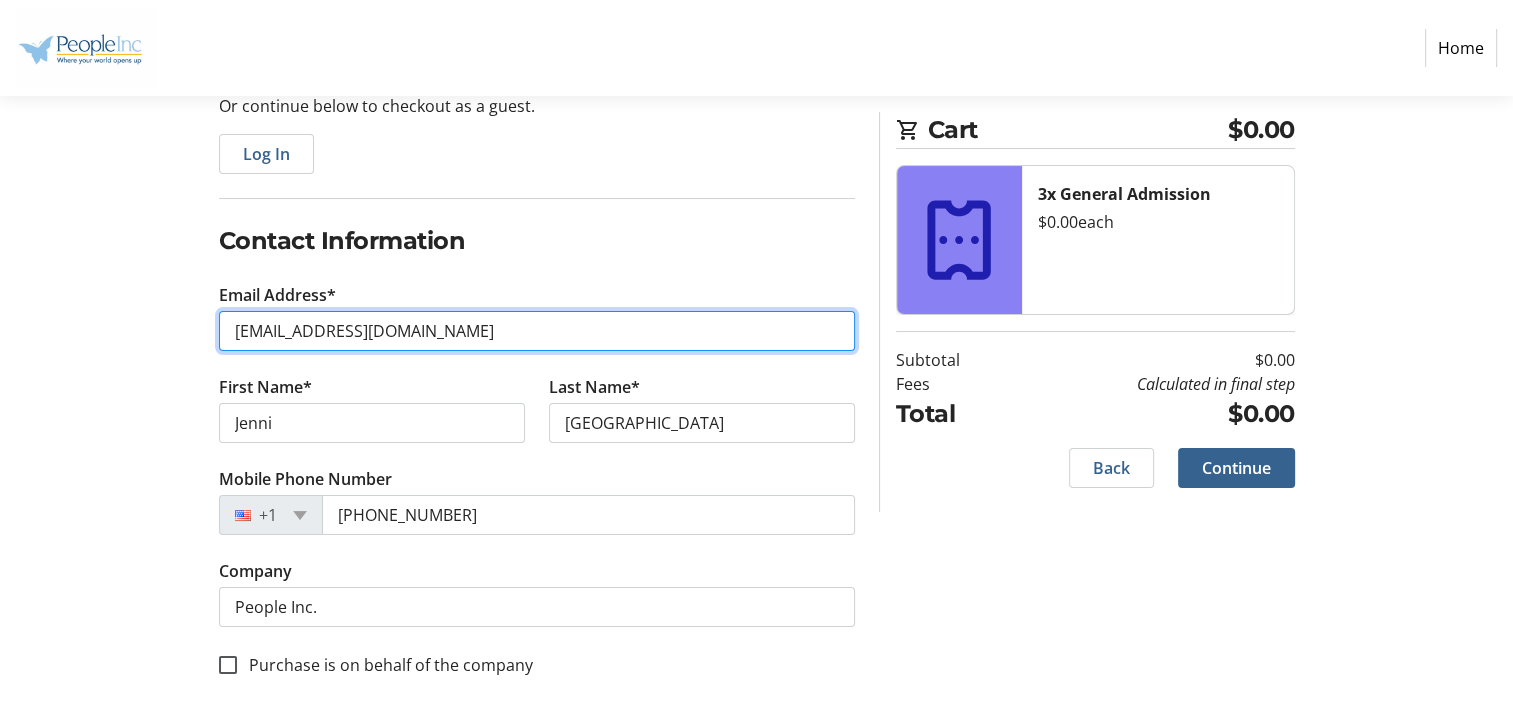 scroll, scrollTop: 238, scrollLeft: 0, axis: vertical 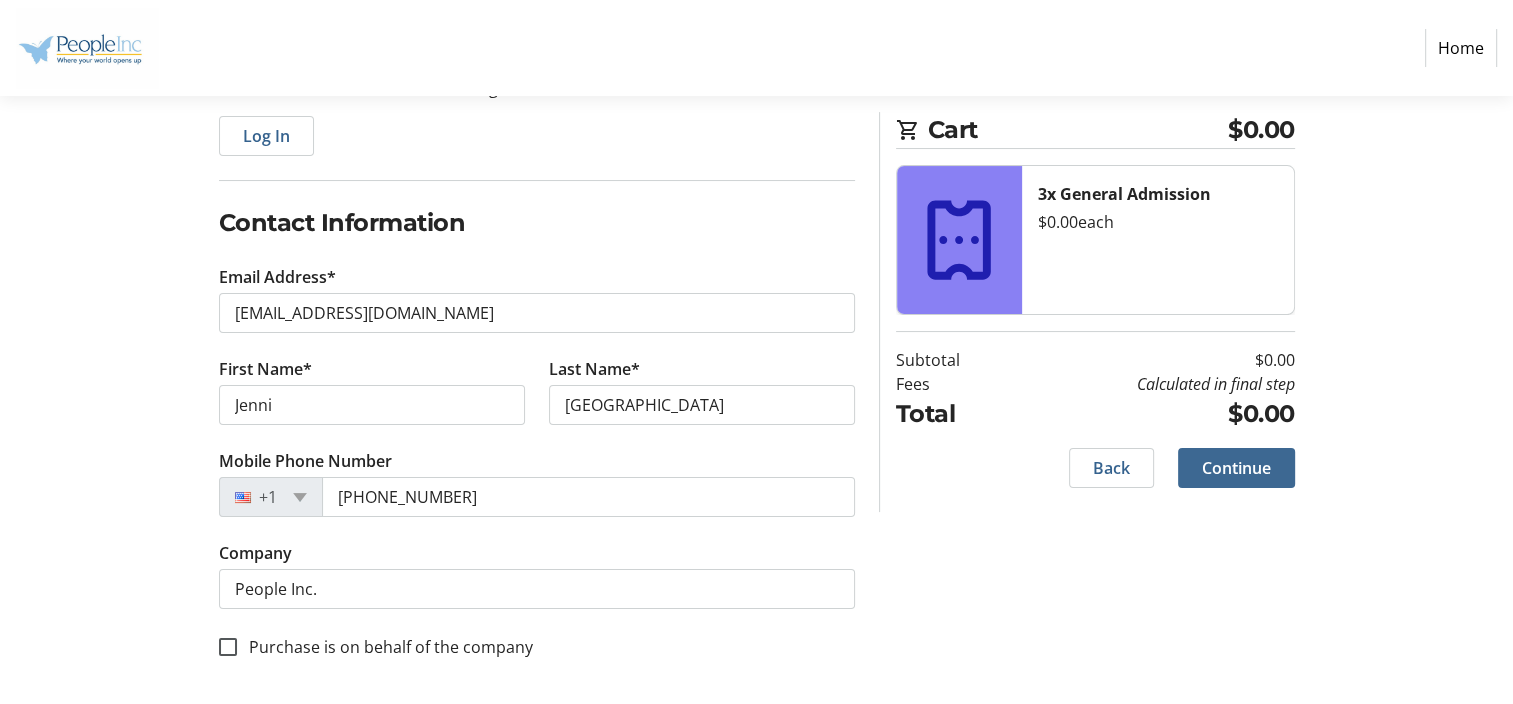 click on "Continue" 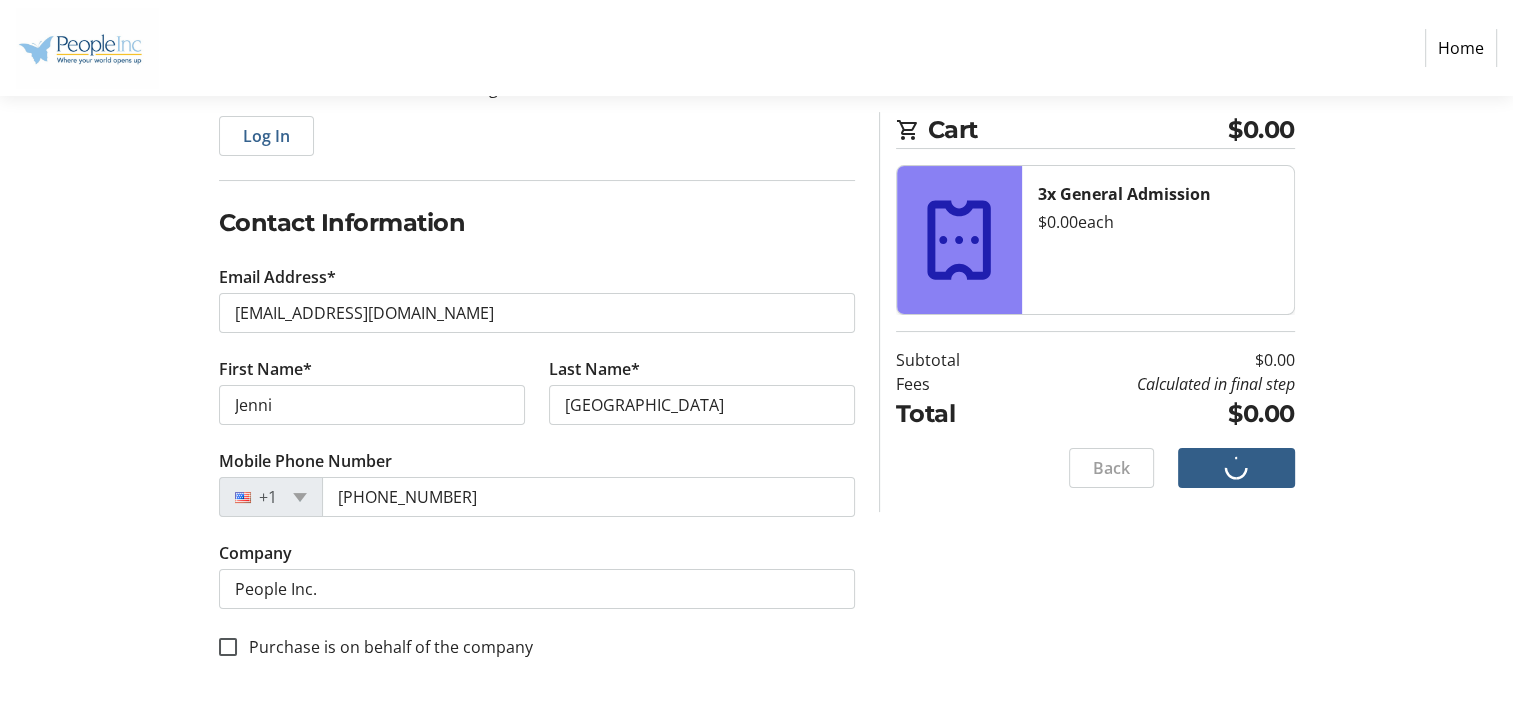 scroll, scrollTop: 0, scrollLeft: 0, axis: both 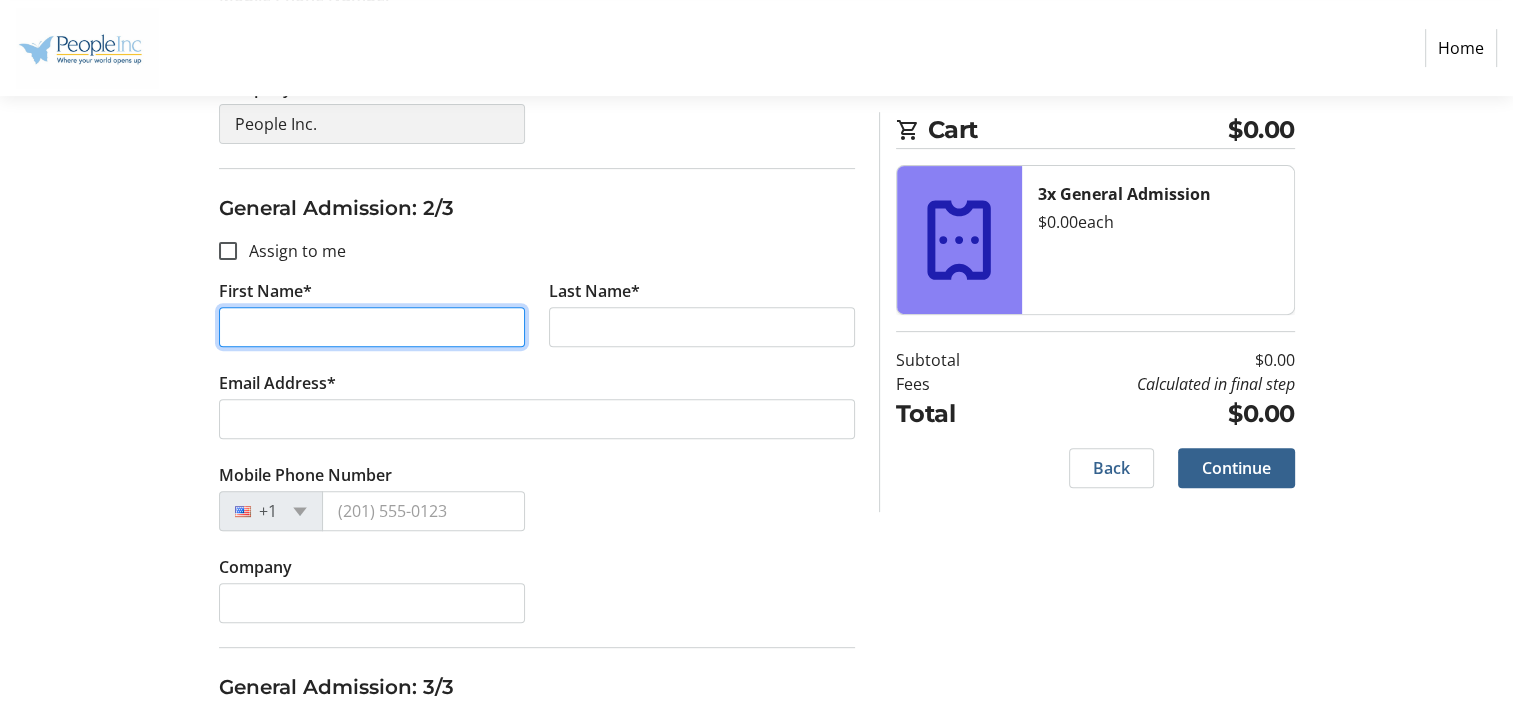 click on "First Name*" at bounding box center (372, 327) 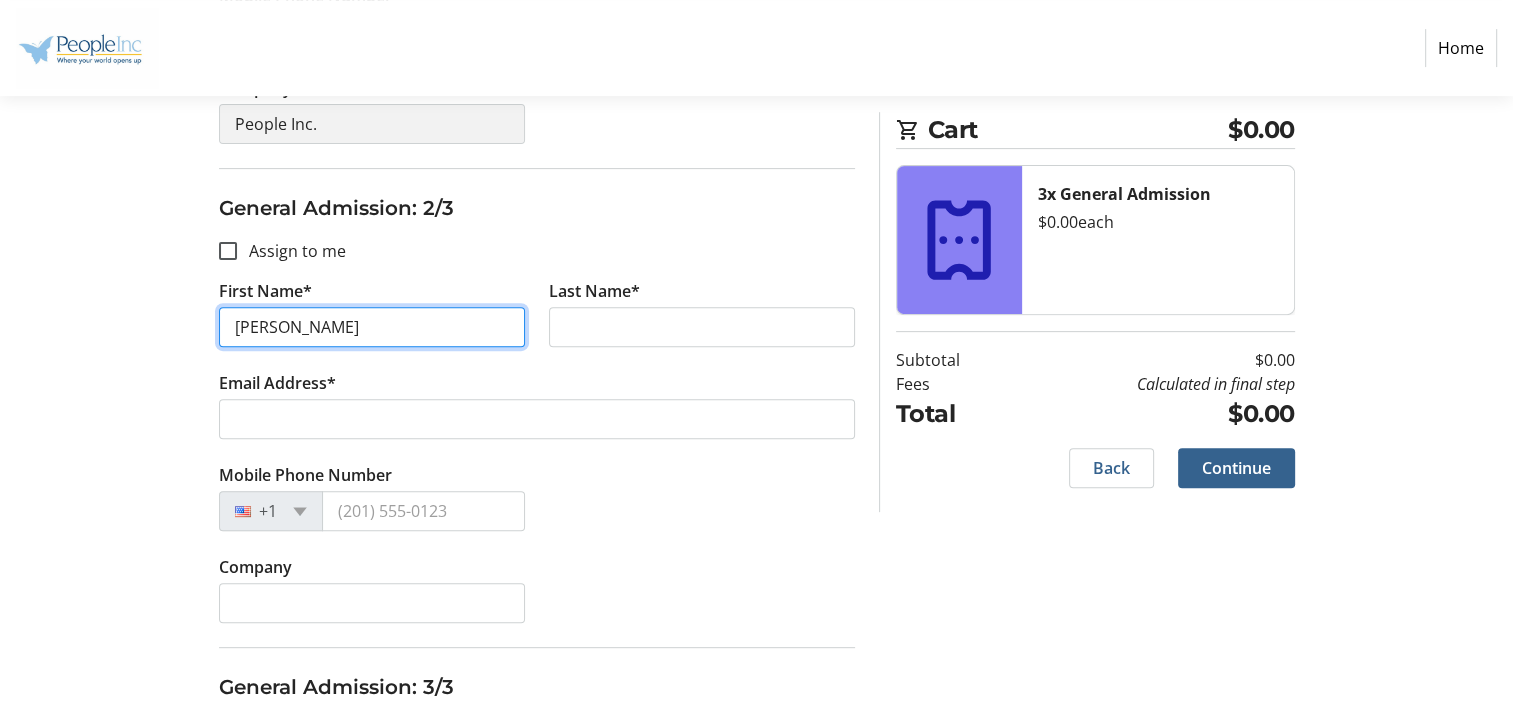 type on "[PERSON_NAME]" 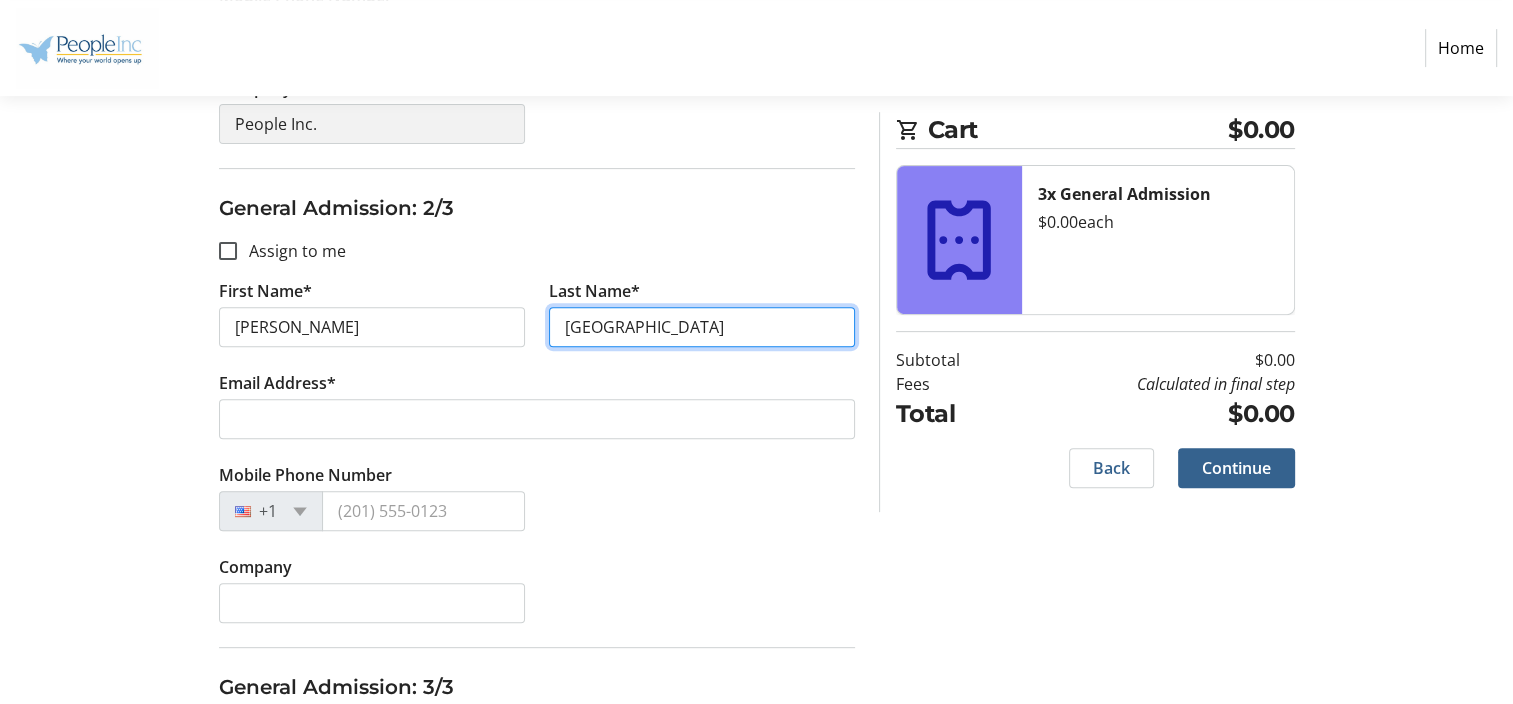 type on "[GEOGRAPHIC_DATA]" 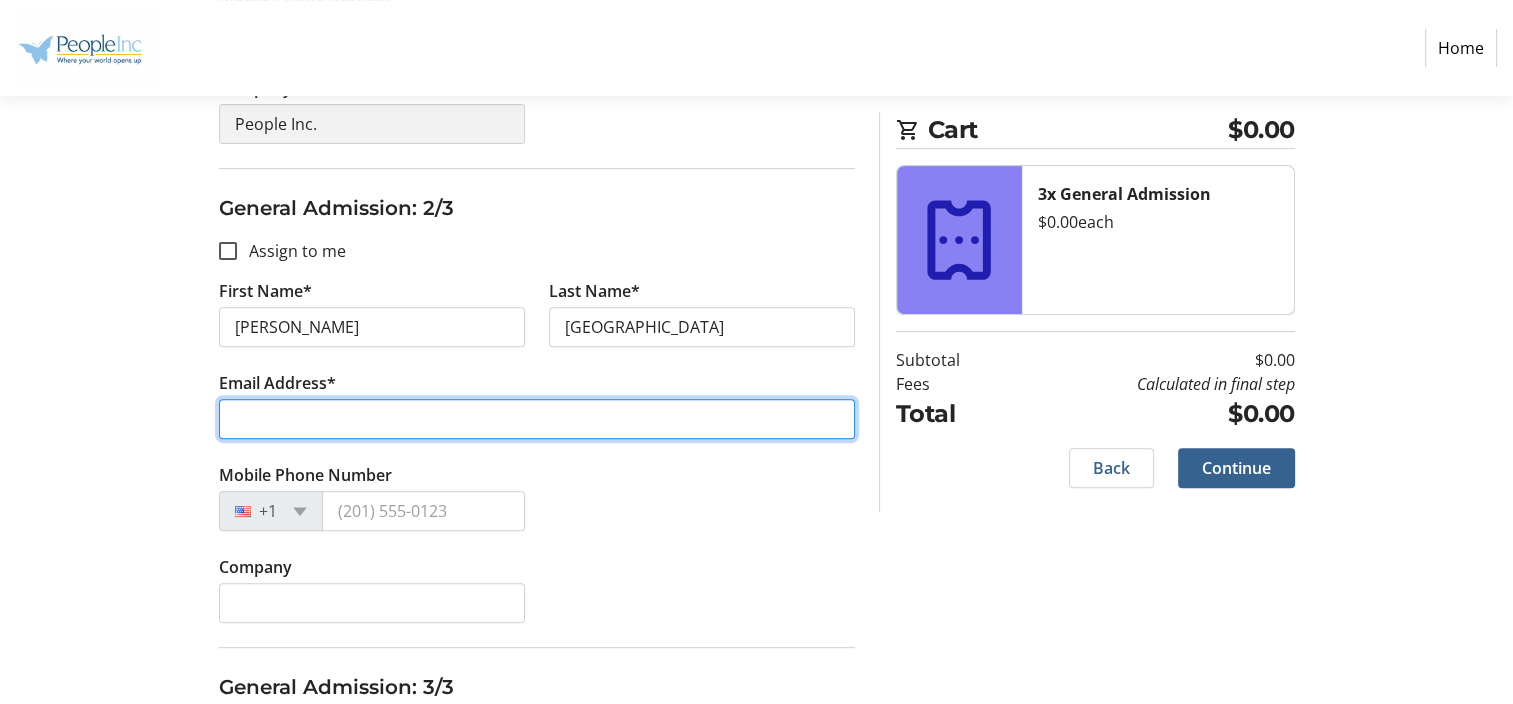 type on "j" 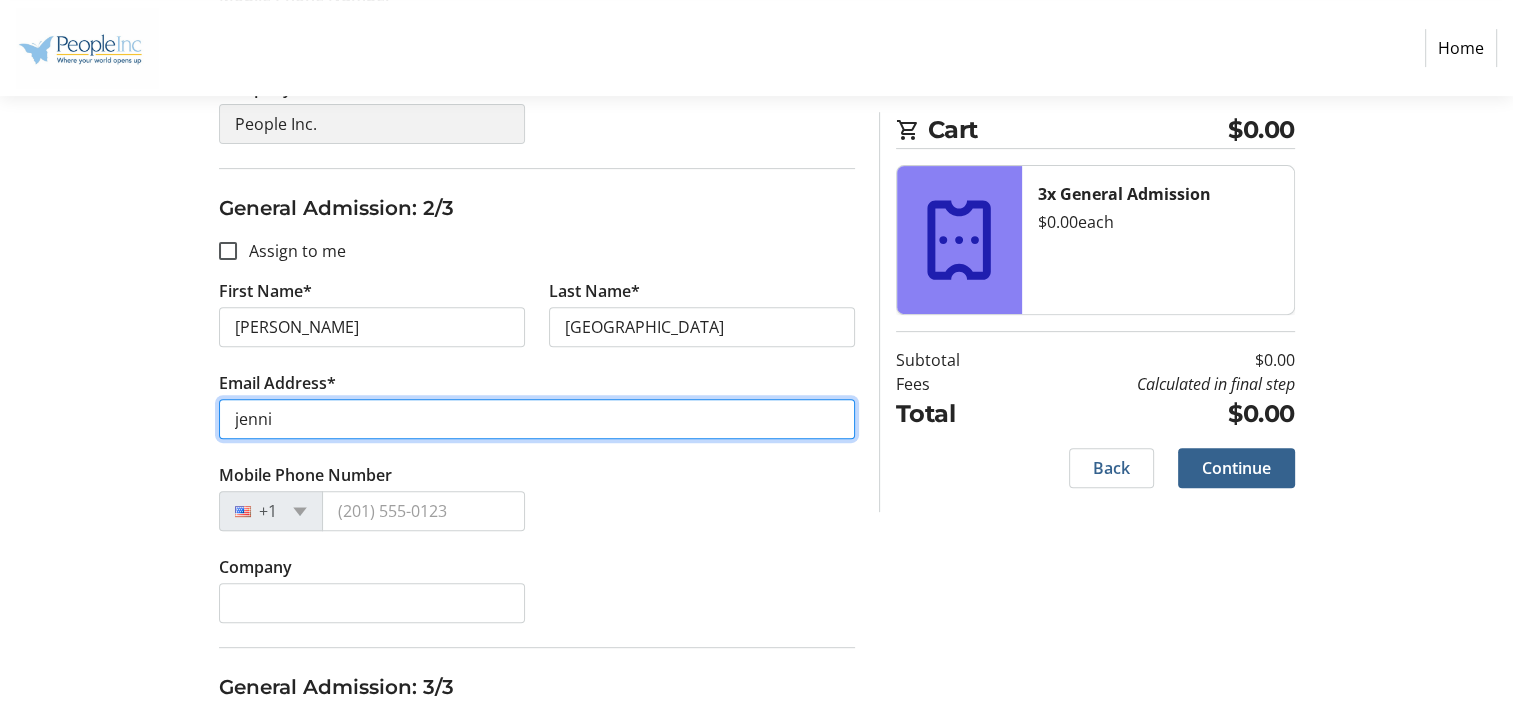 type on "[EMAIL_ADDRESS][DOMAIN_NAME]" 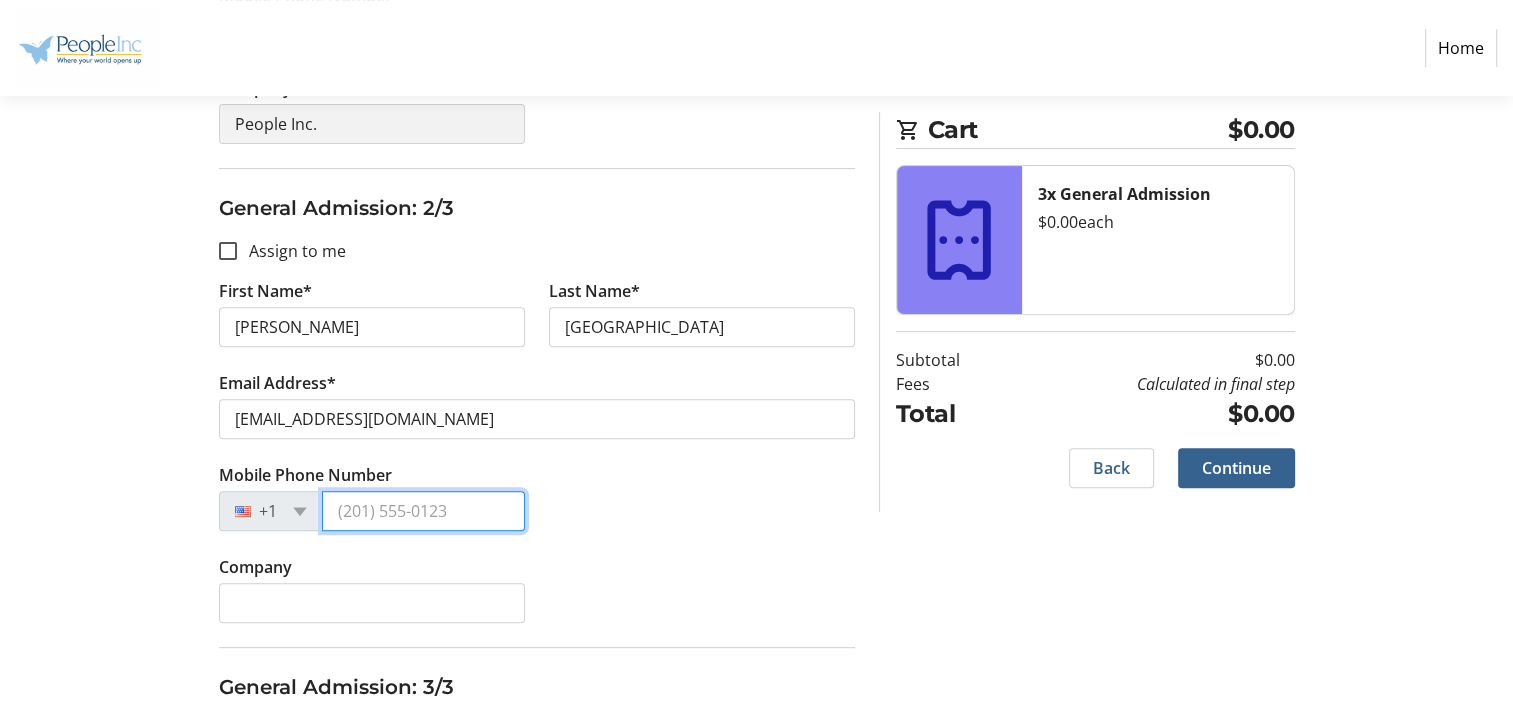 type on "[PHONE_NUMBER]" 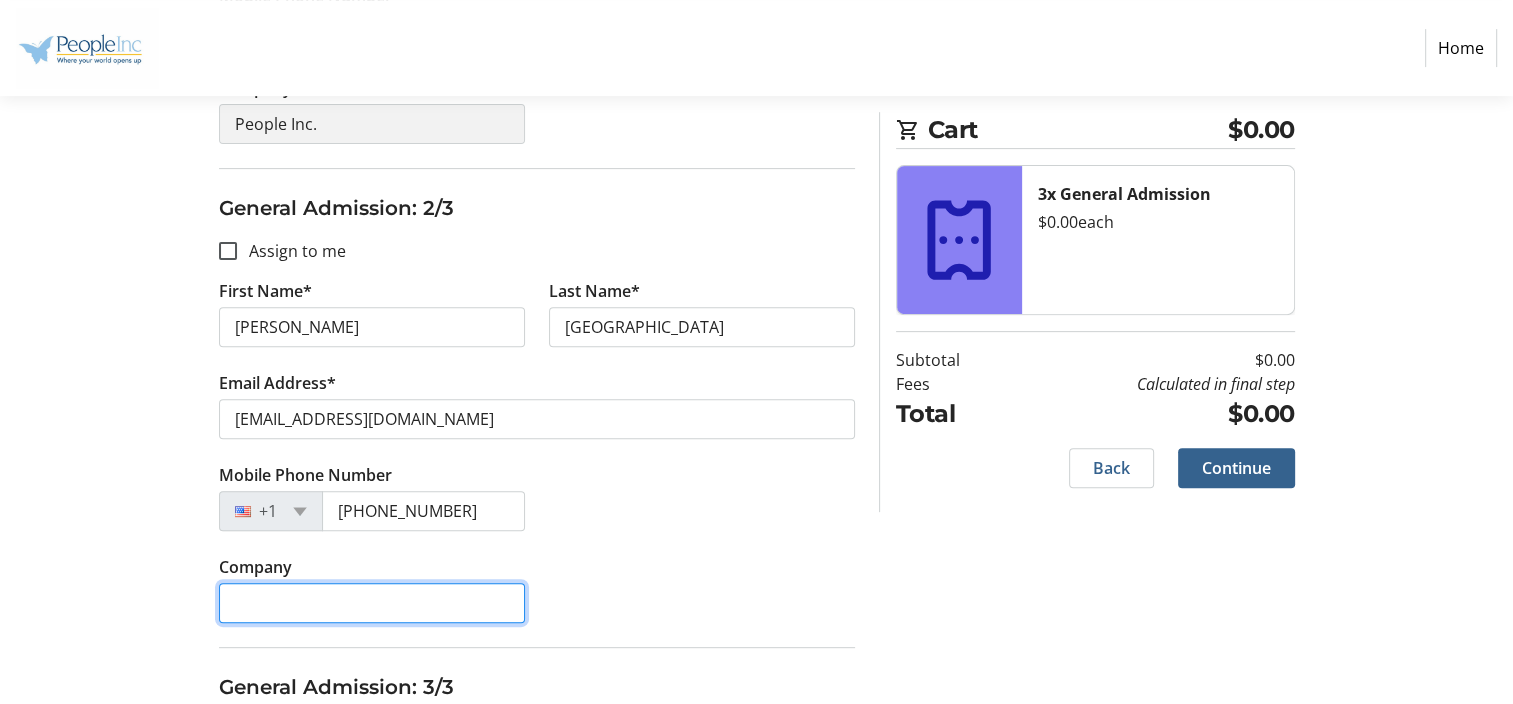 type on "People Inc." 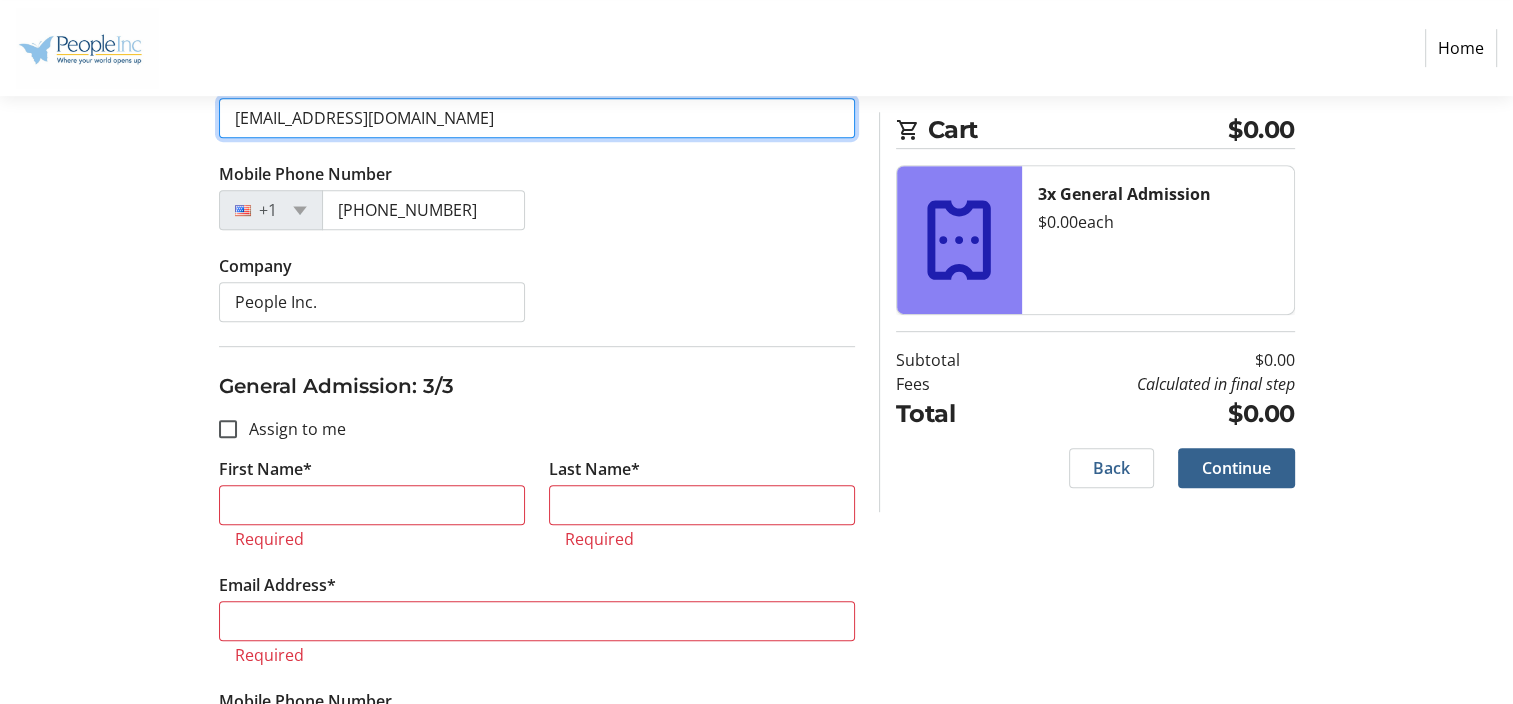 scroll, scrollTop: 988, scrollLeft: 0, axis: vertical 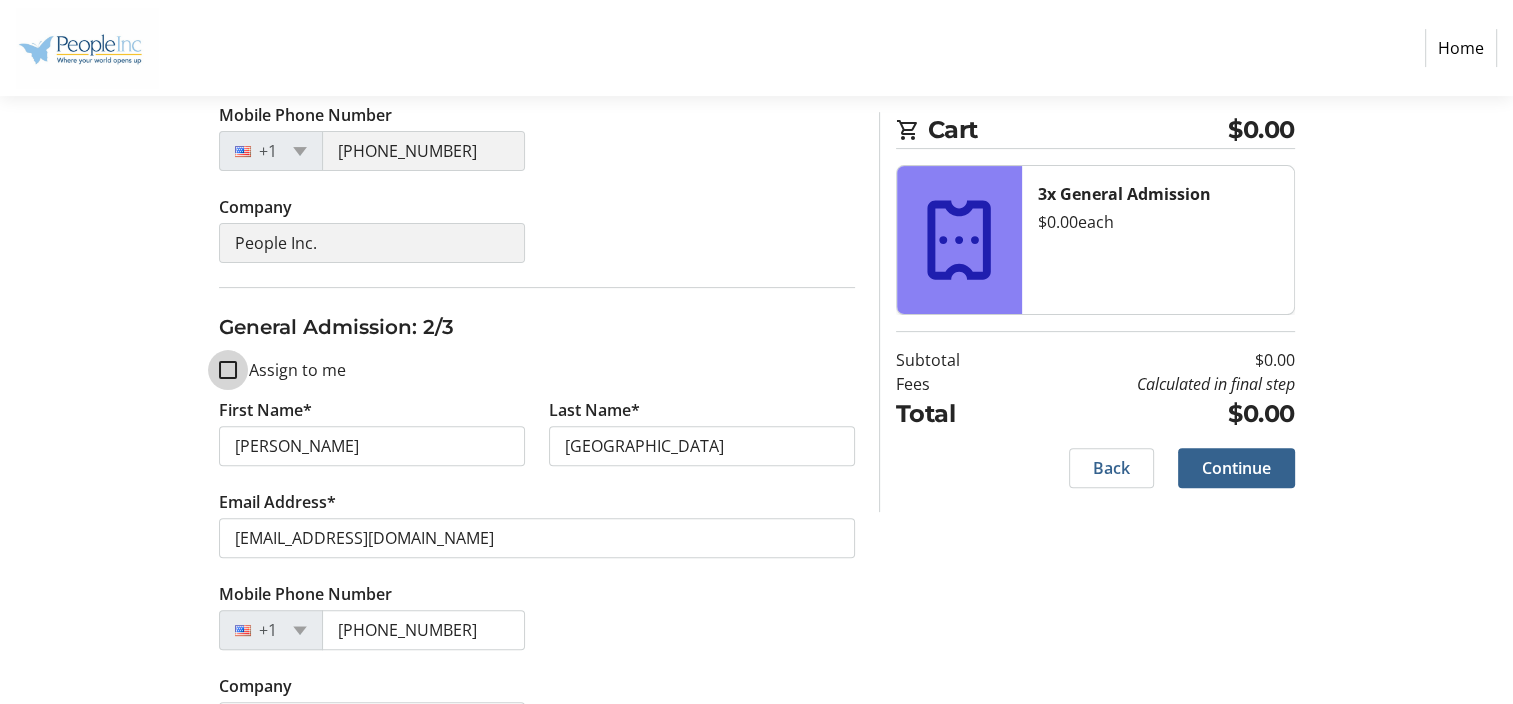 click on "Assign to me" at bounding box center [228, 370] 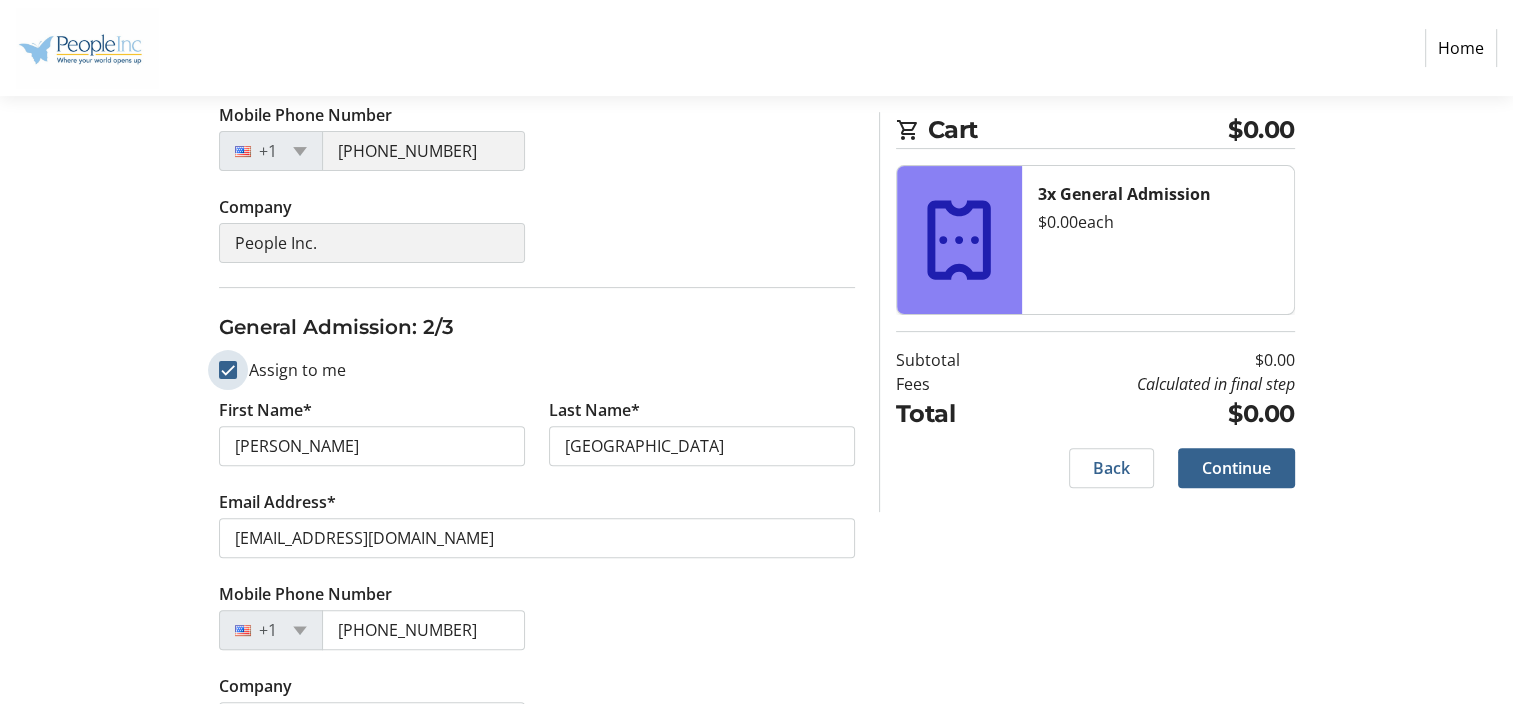 checkbox on "true" 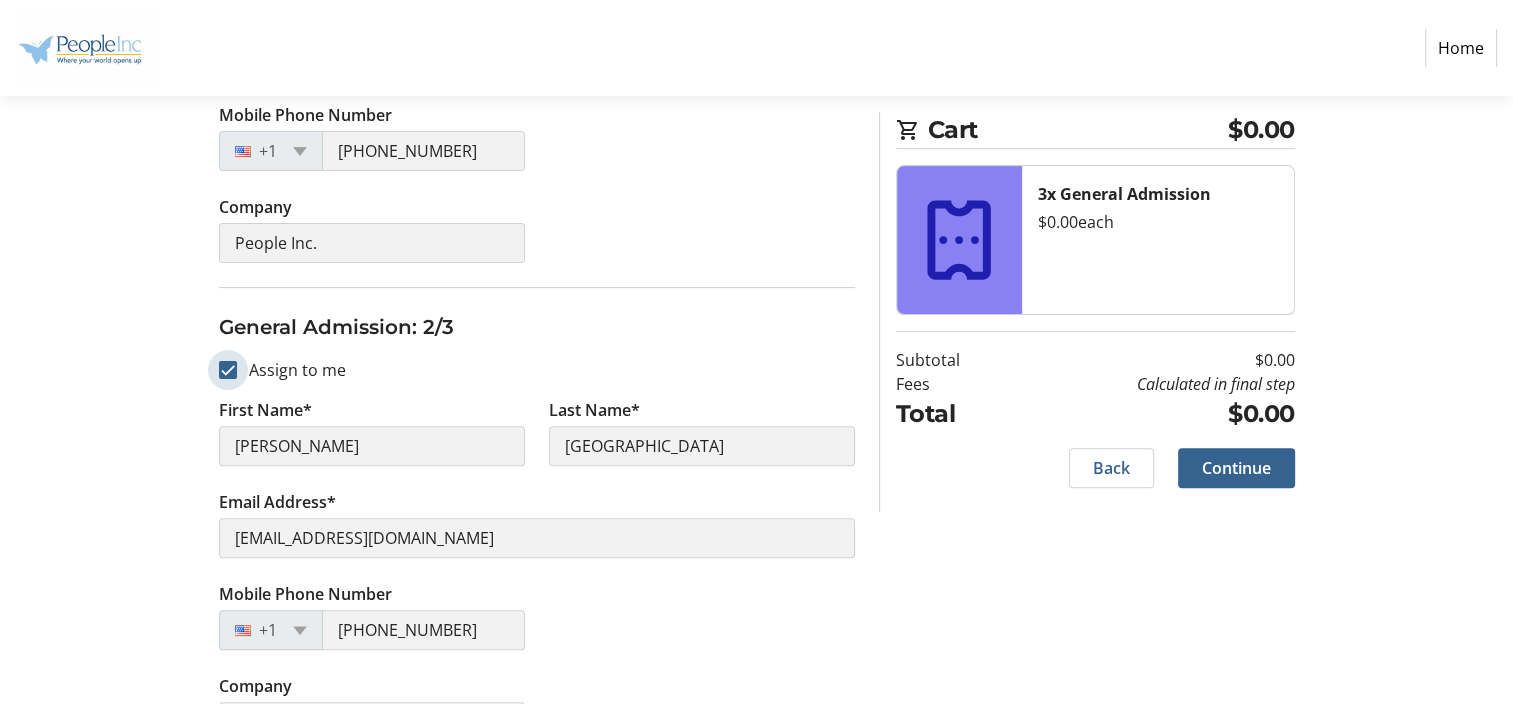 type on "Jenni" 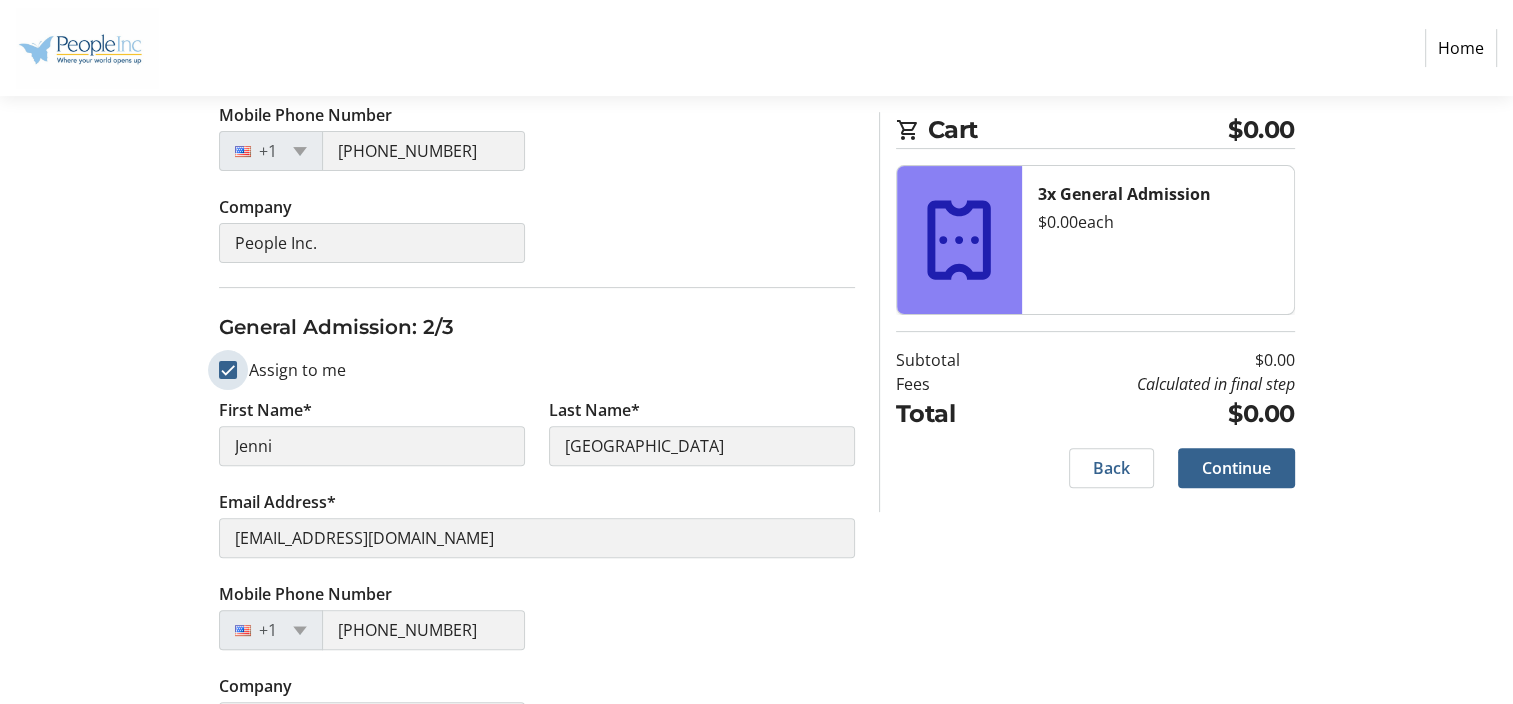 scroll, scrollTop: 1139, scrollLeft: 0, axis: vertical 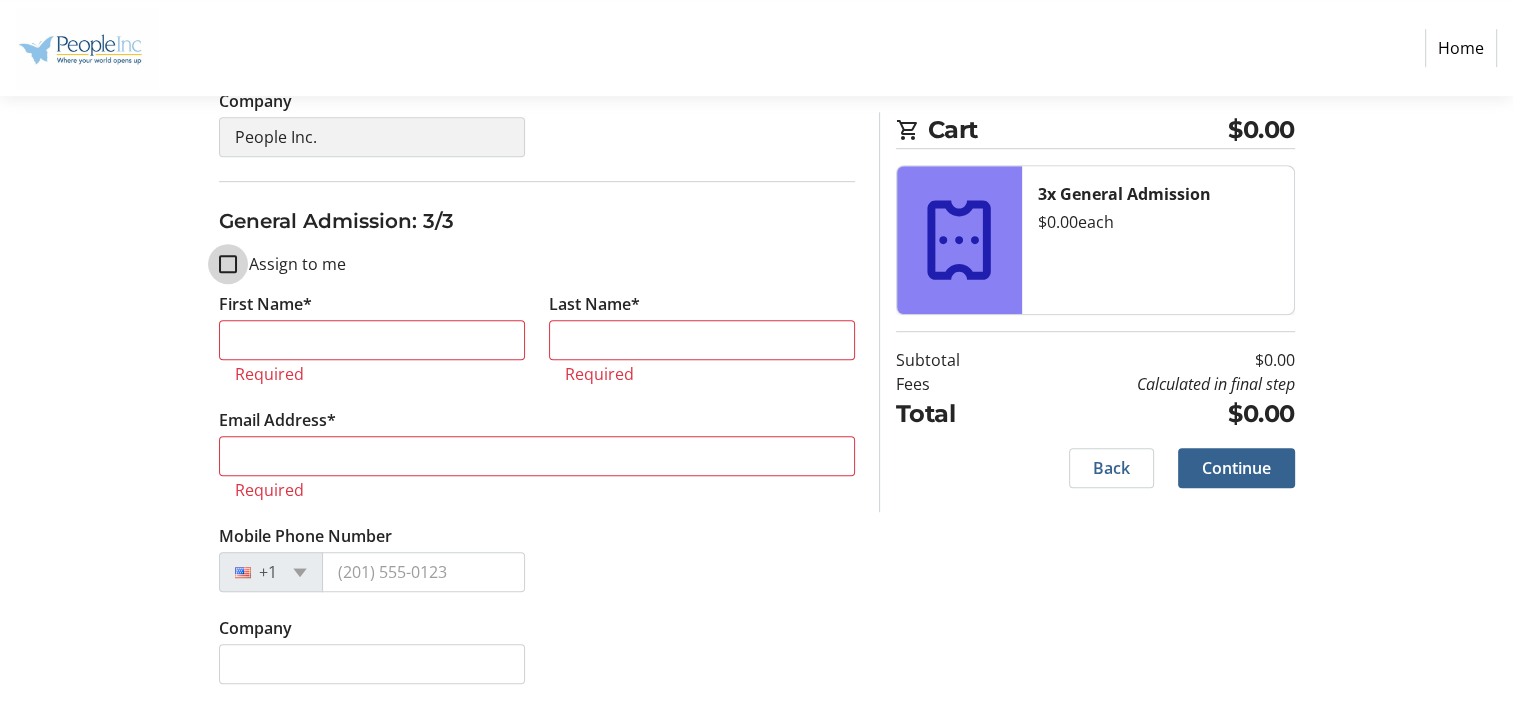 click on "Assign to me" at bounding box center [228, 264] 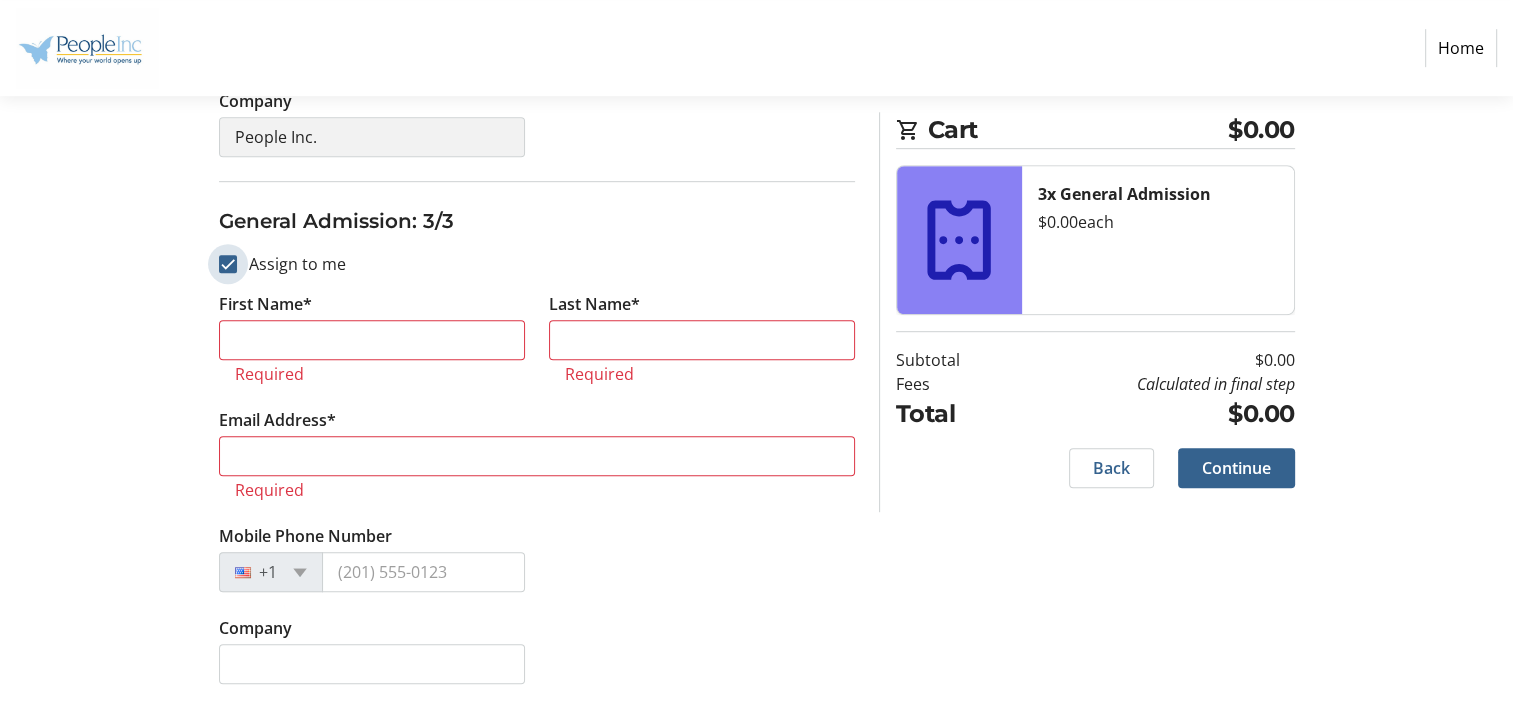 checkbox on "true" 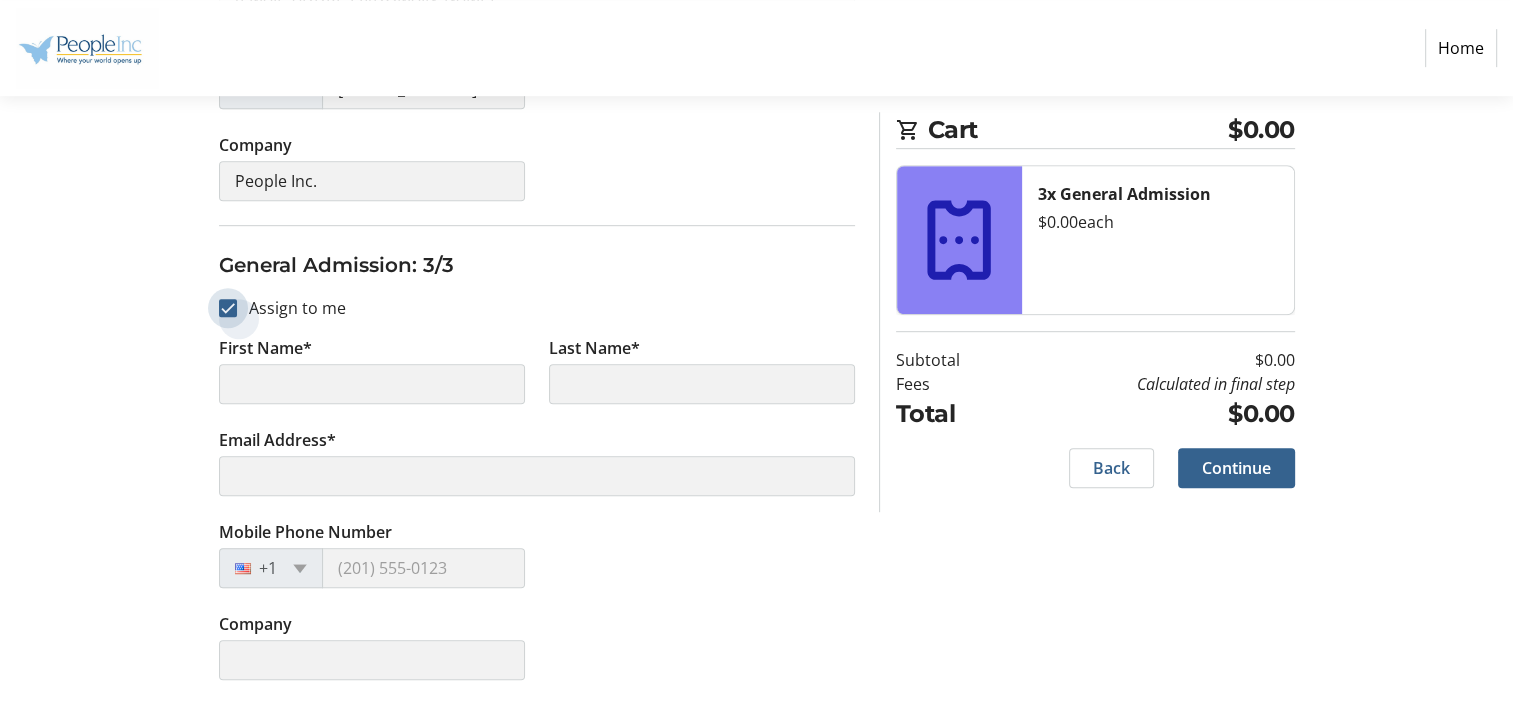 scroll, scrollTop: 1091, scrollLeft: 0, axis: vertical 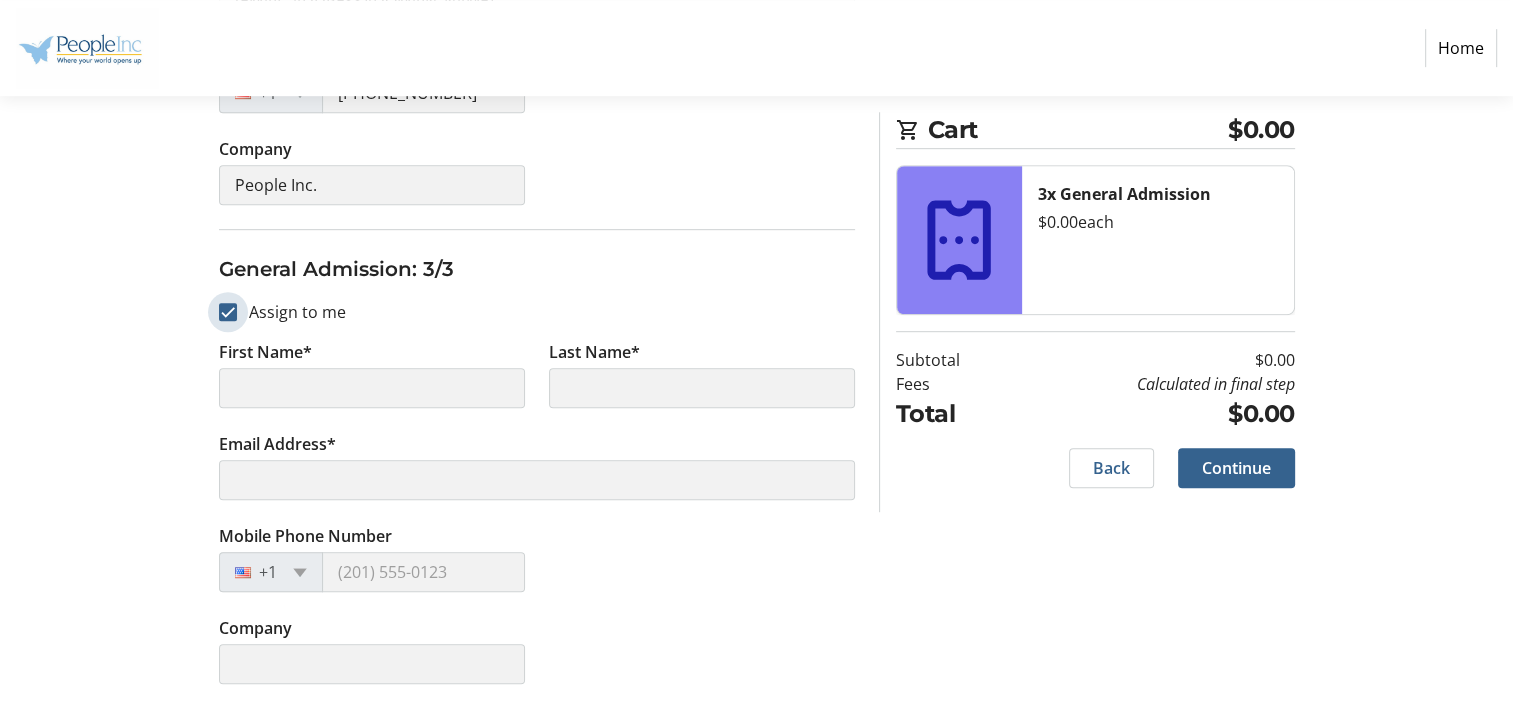 type on "Jenni" 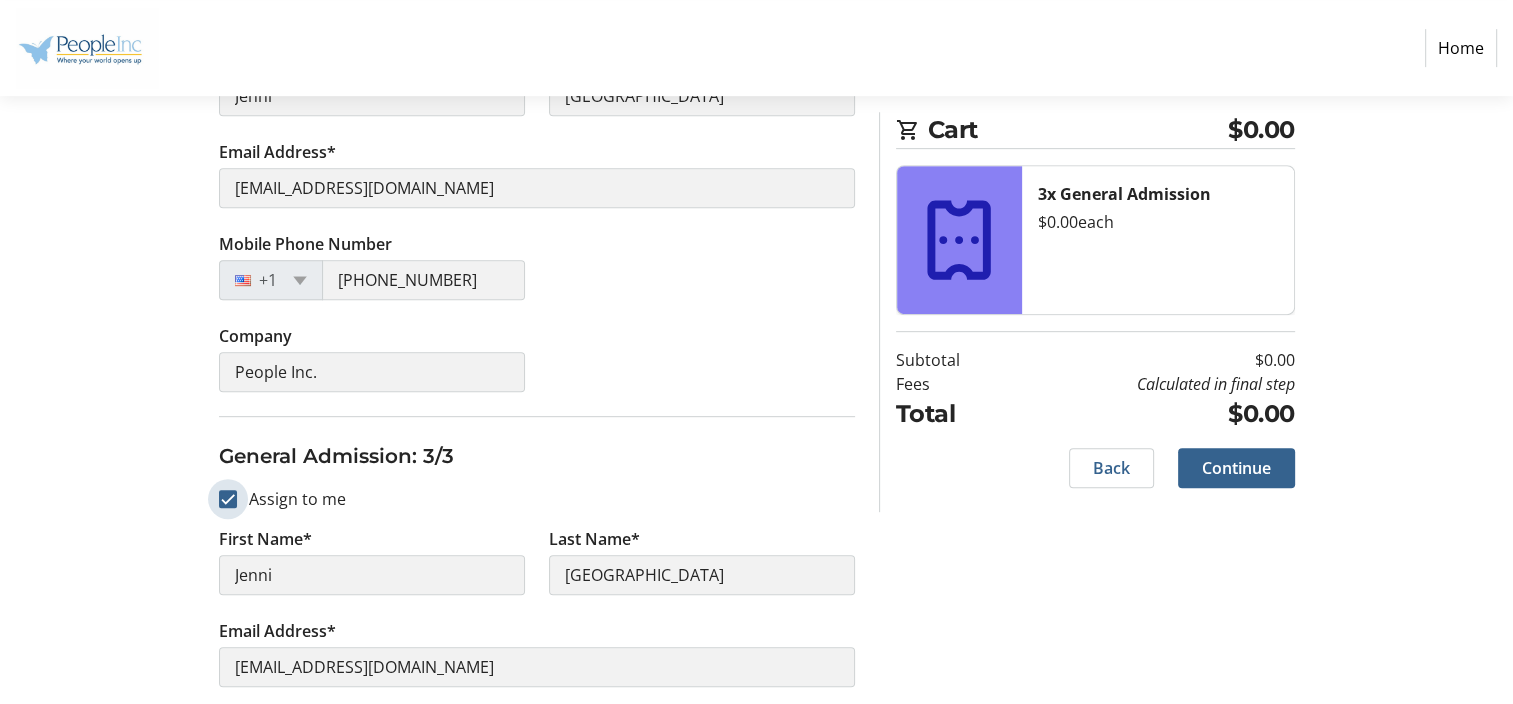 scroll, scrollTop: 1091, scrollLeft: 0, axis: vertical 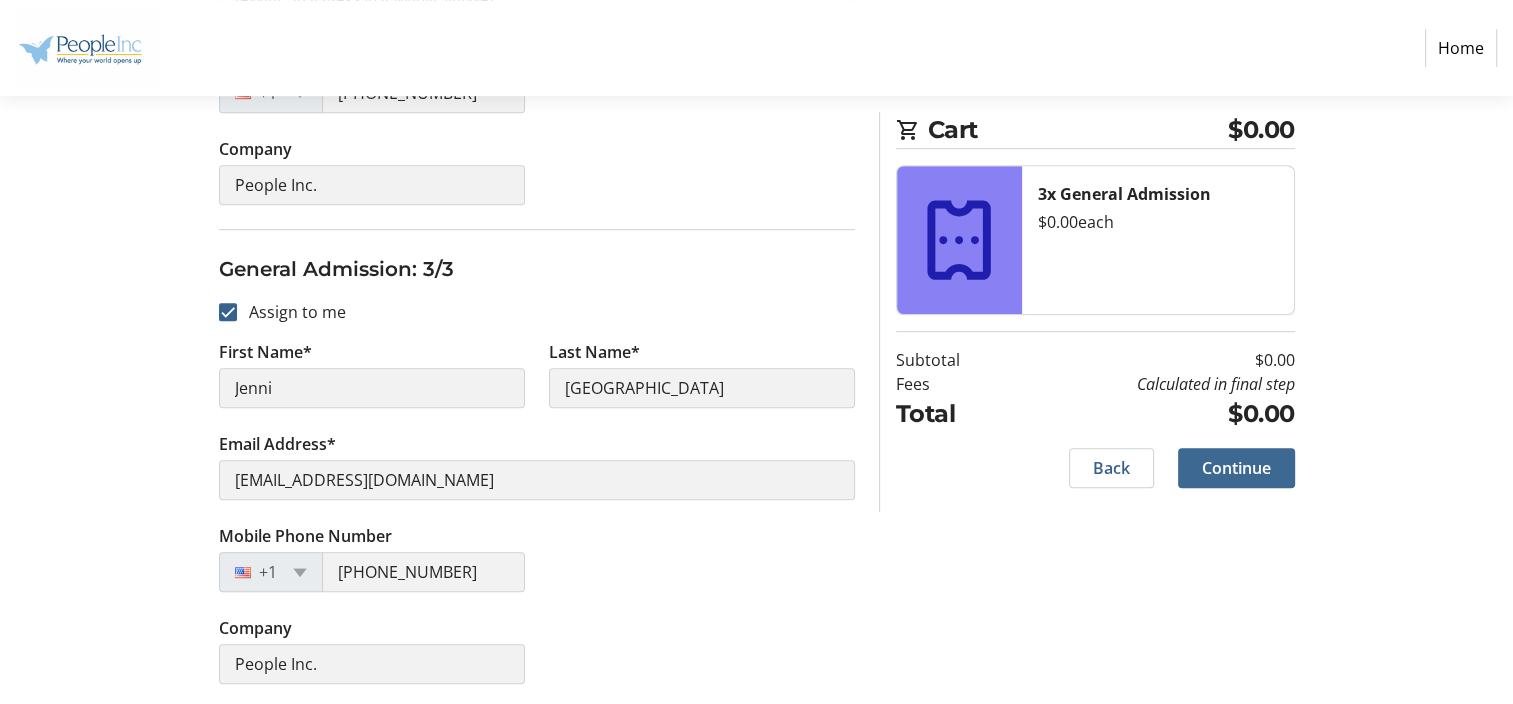 click on "Continue" 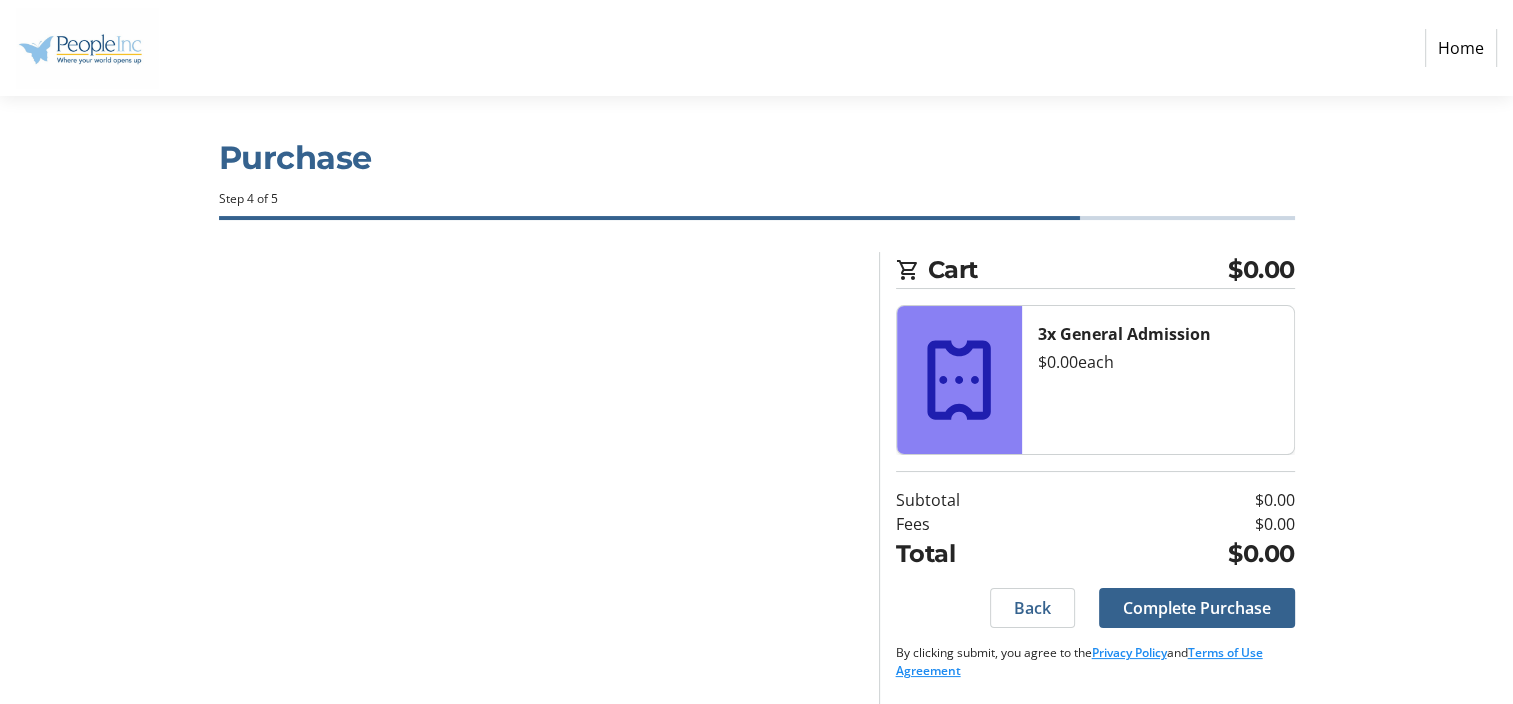 scroll, scrollTop: 8, scrollLeft: 0, axis: vertical 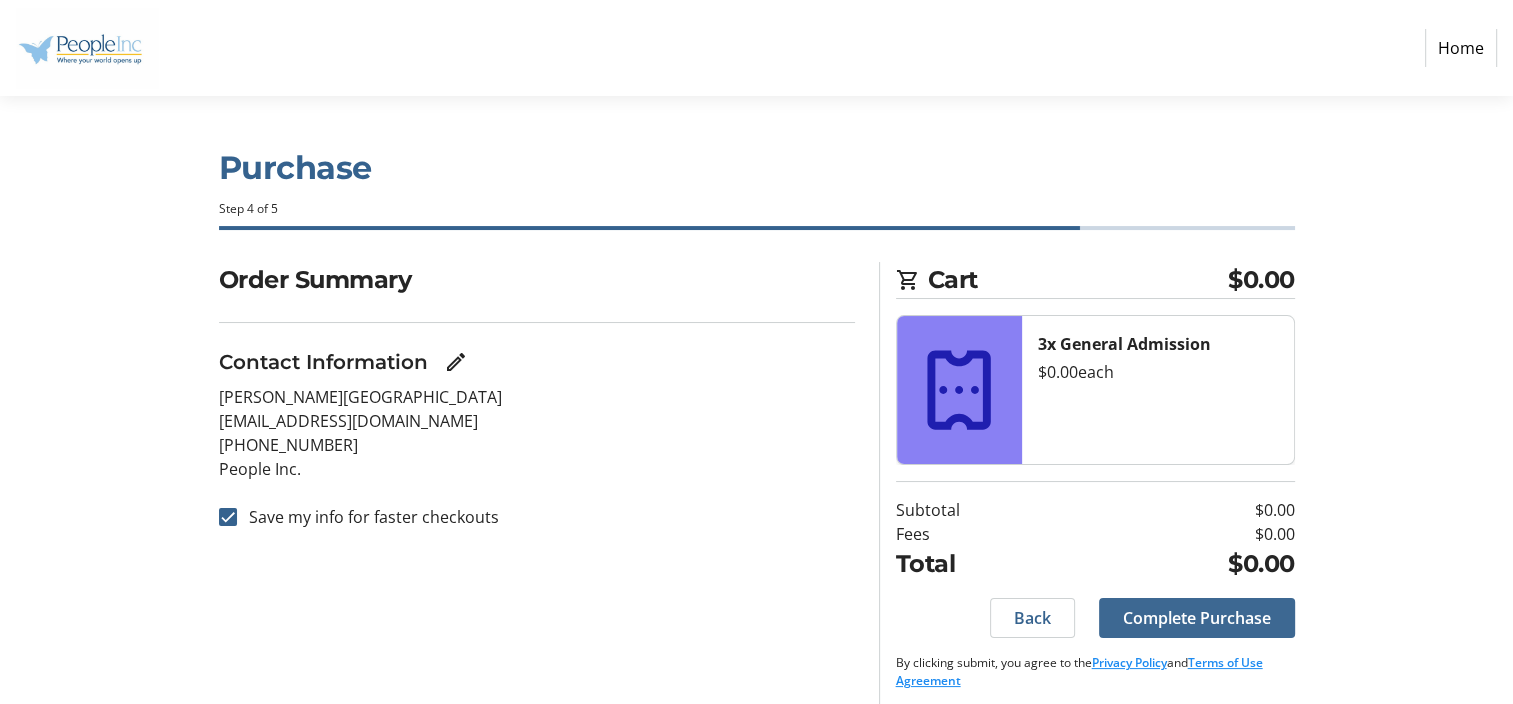 click on "Complete Purchase" 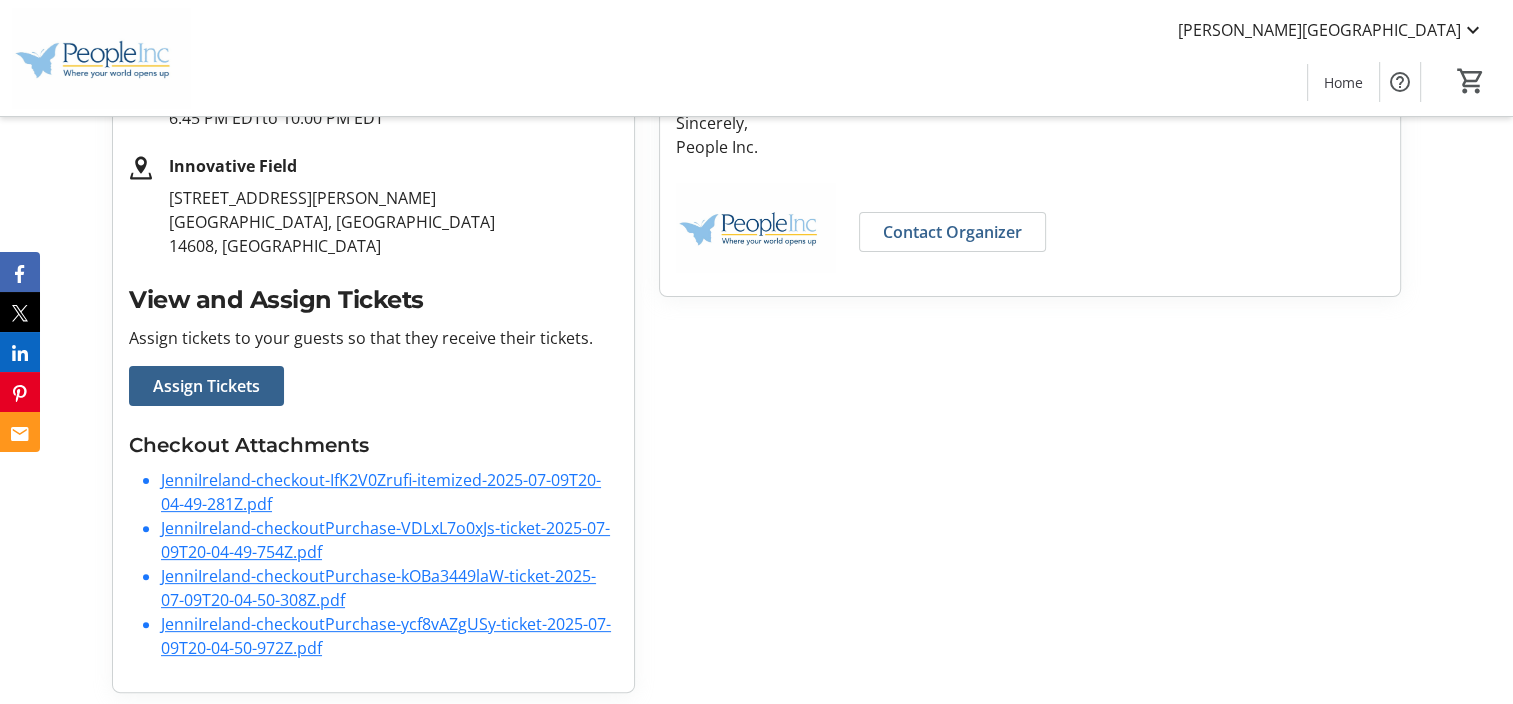 scroll, scrollTop: 454, scrollLeft: 0, axis: vertical 